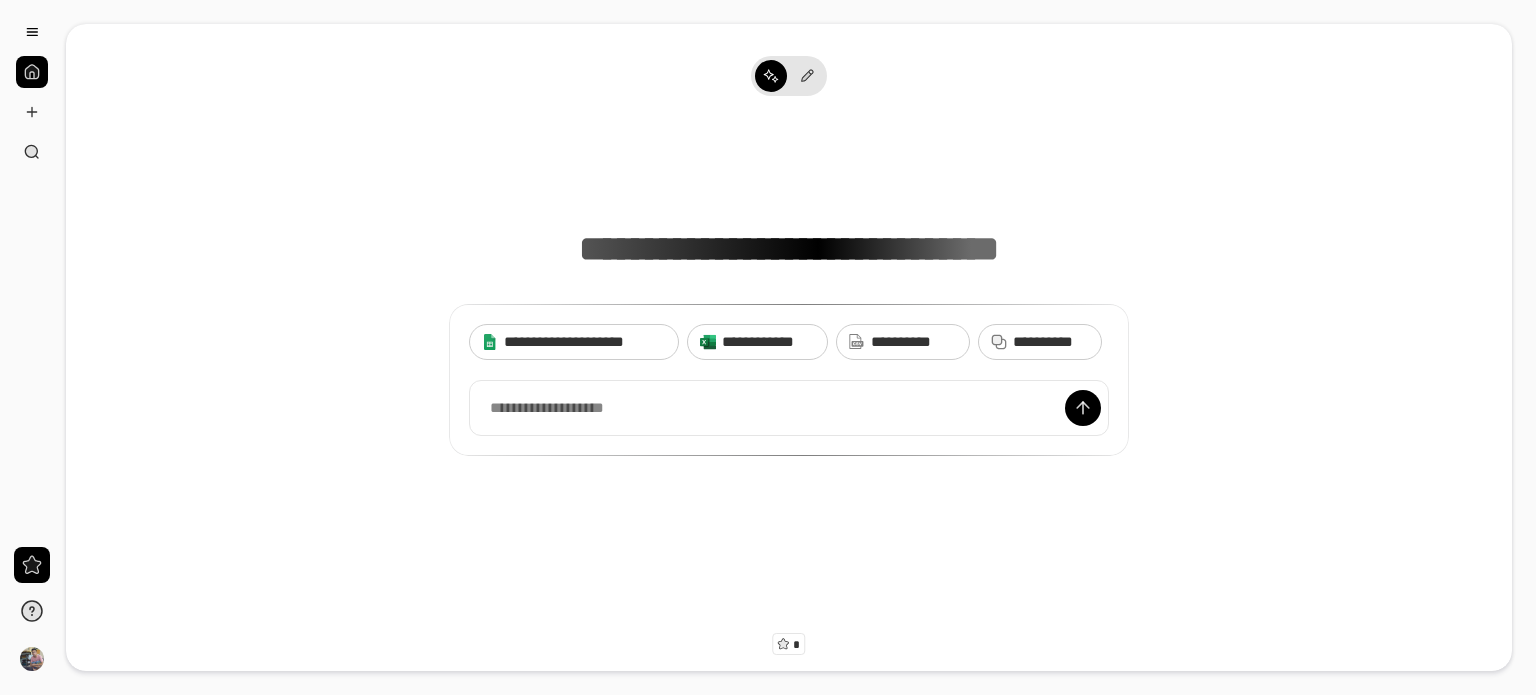 scroll, scrollTop: 0, scrollLeft: 0, axis: both 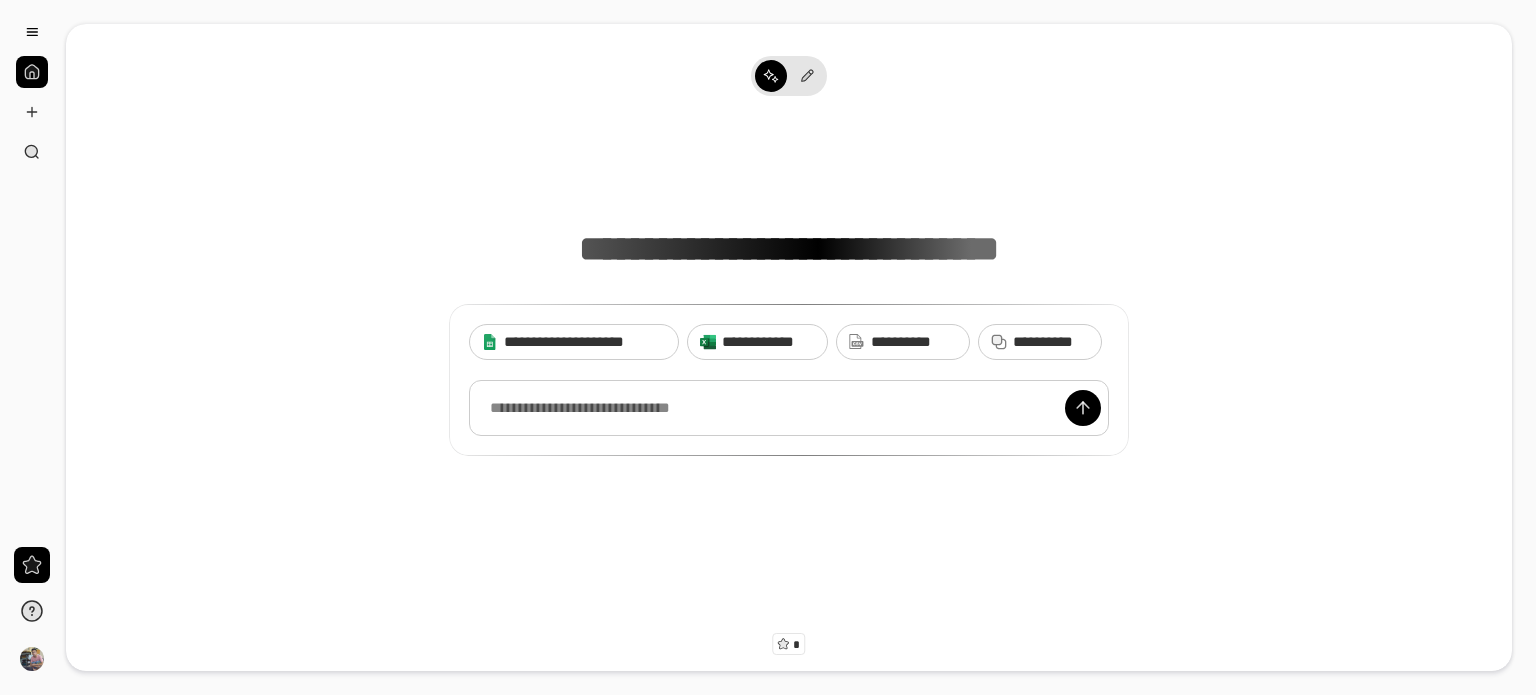 click at bounding box center [789, 408] 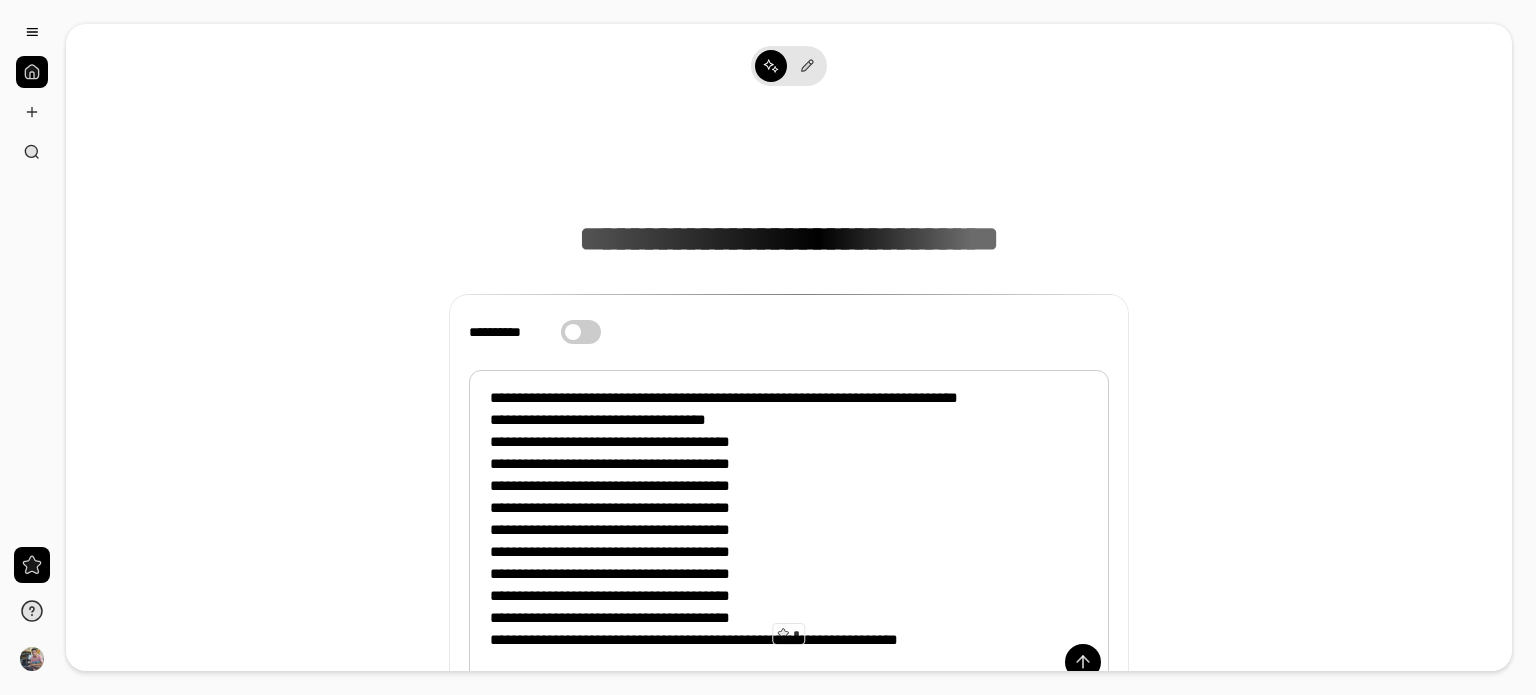 scroll, scrollTop: 168, scrollLeft: 0, axis: vertical 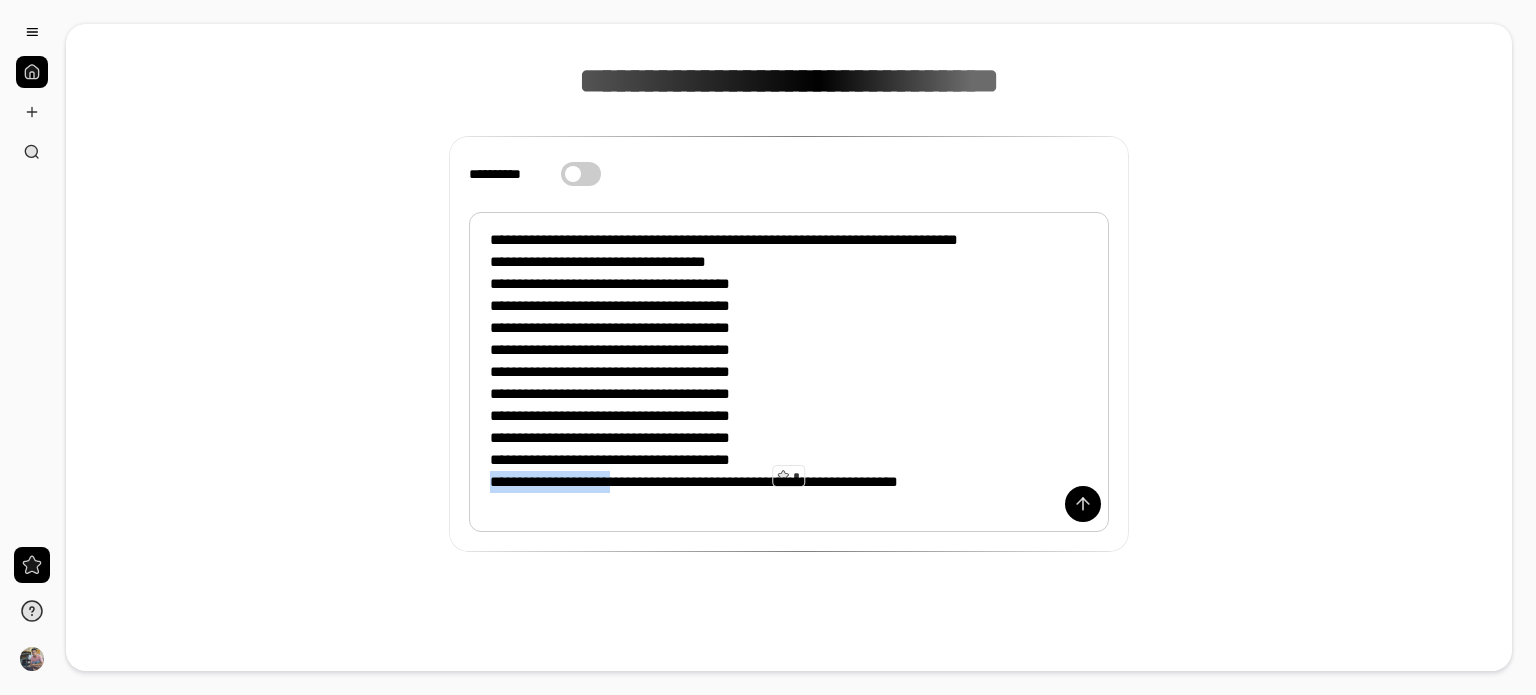 drag, startPoint x: 628, startPoint y: 502, endPoint x: 421, endPoint y: 514, distance: 207.34753 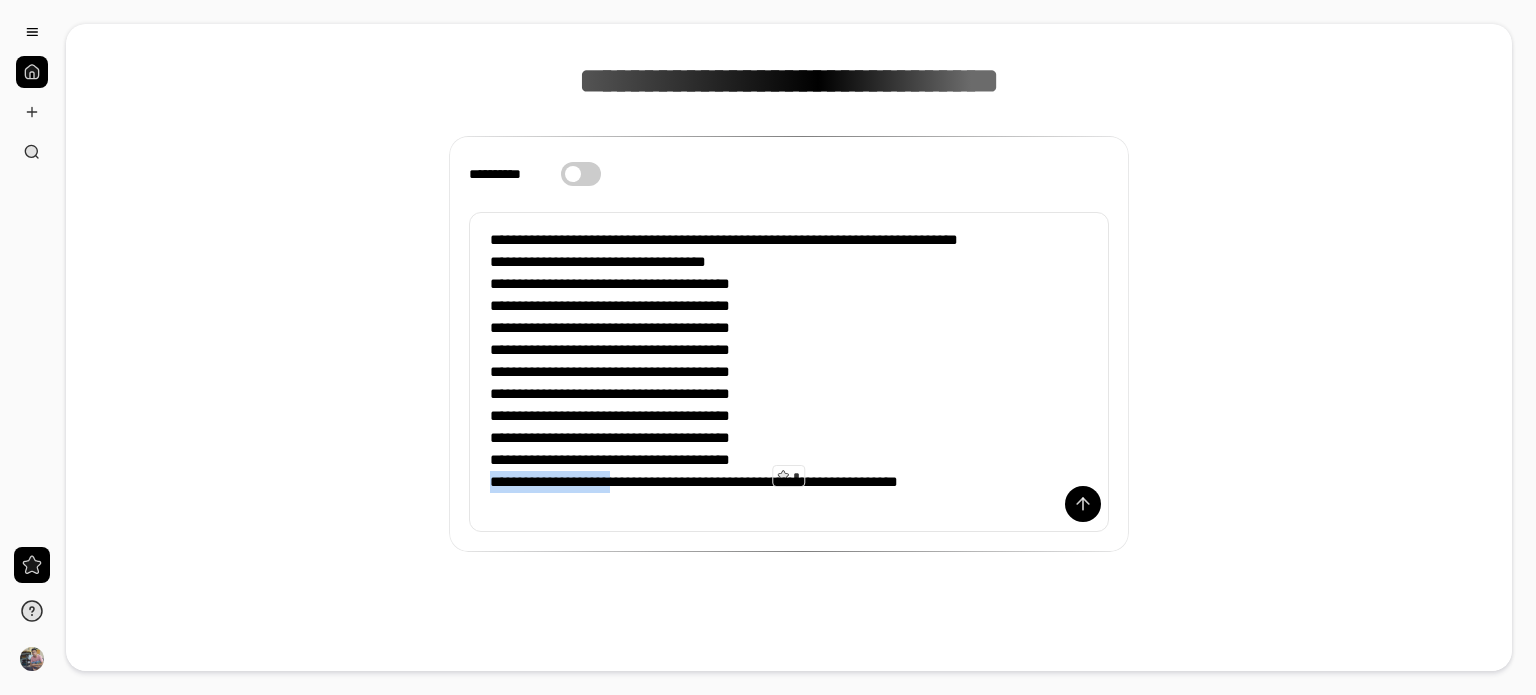 scroll, scrollTop: 15, scrollLeft: 0, axis: vertical 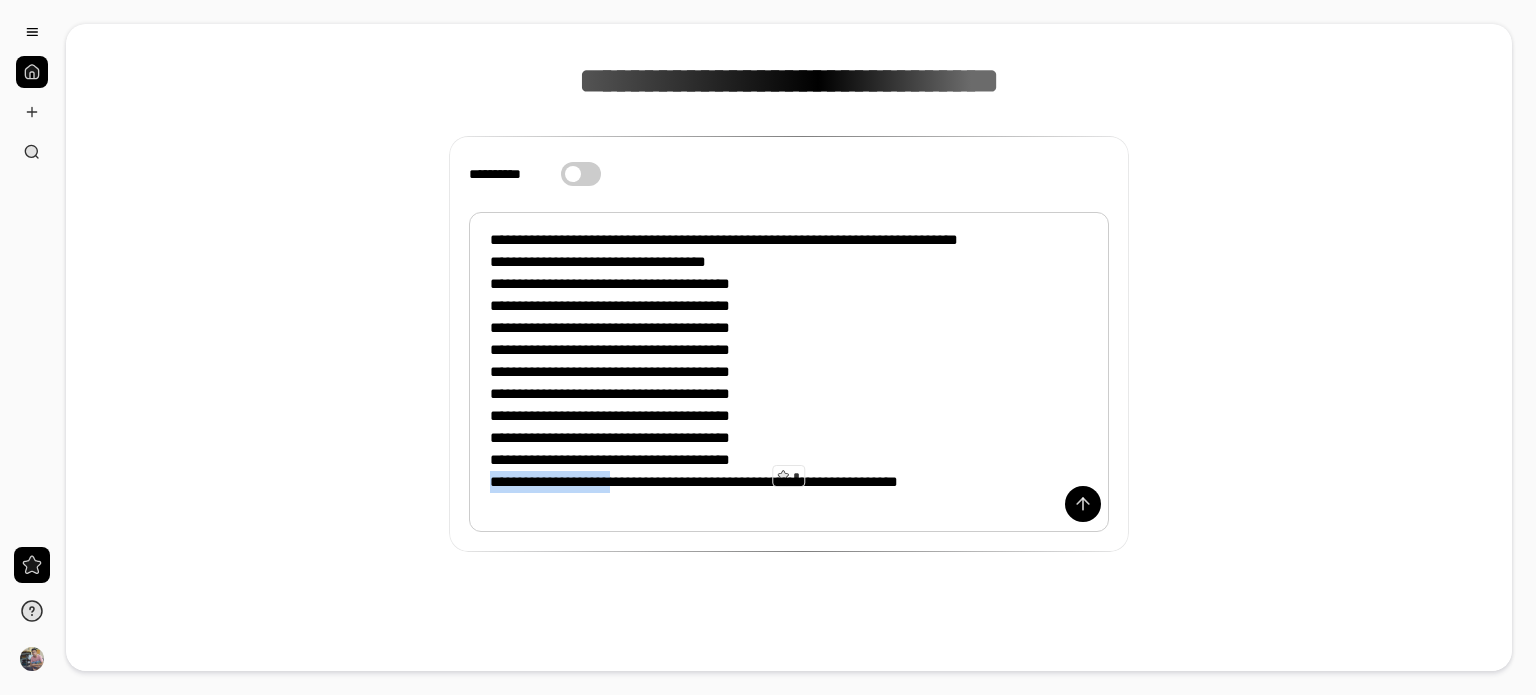click on "**********" at bounding box center [789, 372] 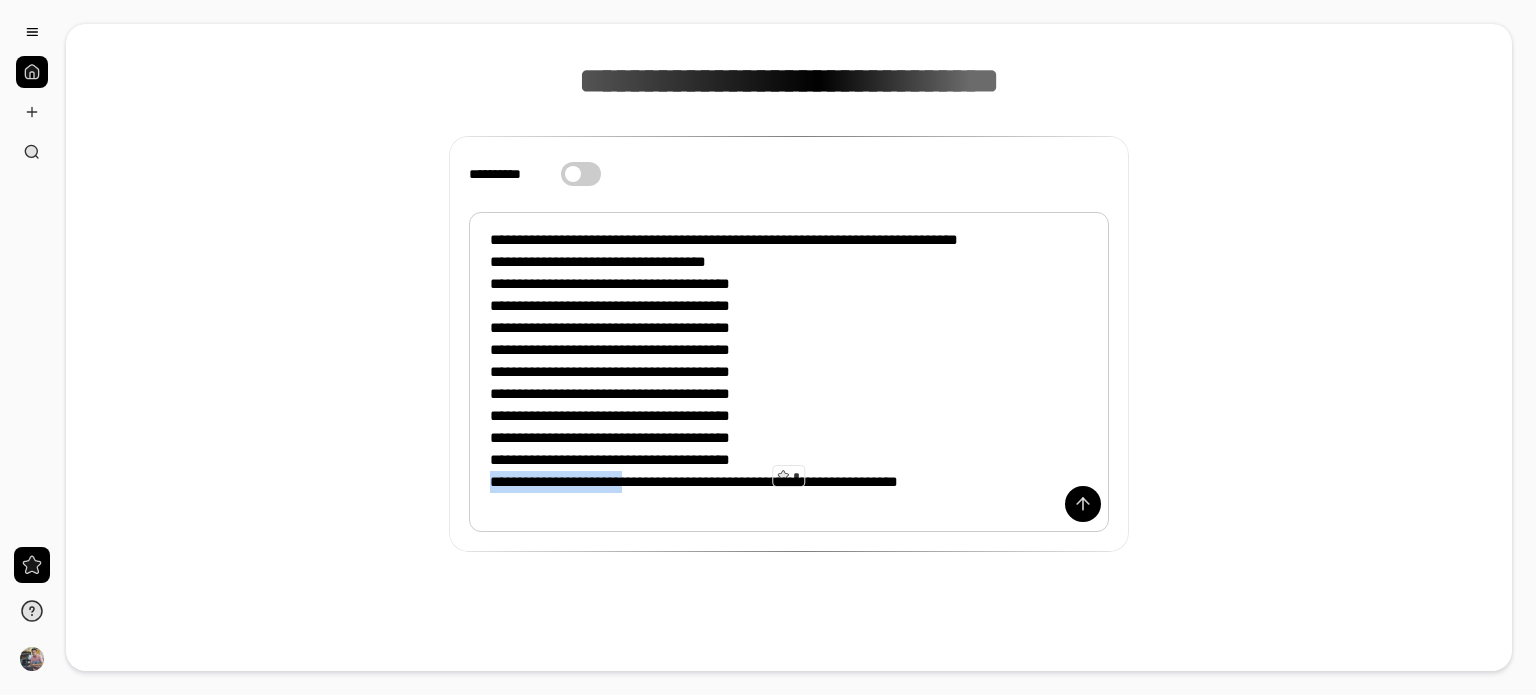 drag, startPoint x: 642, startPoint y: 498, endPoint x: 436, endPoint y: 503, distance: 206.06067 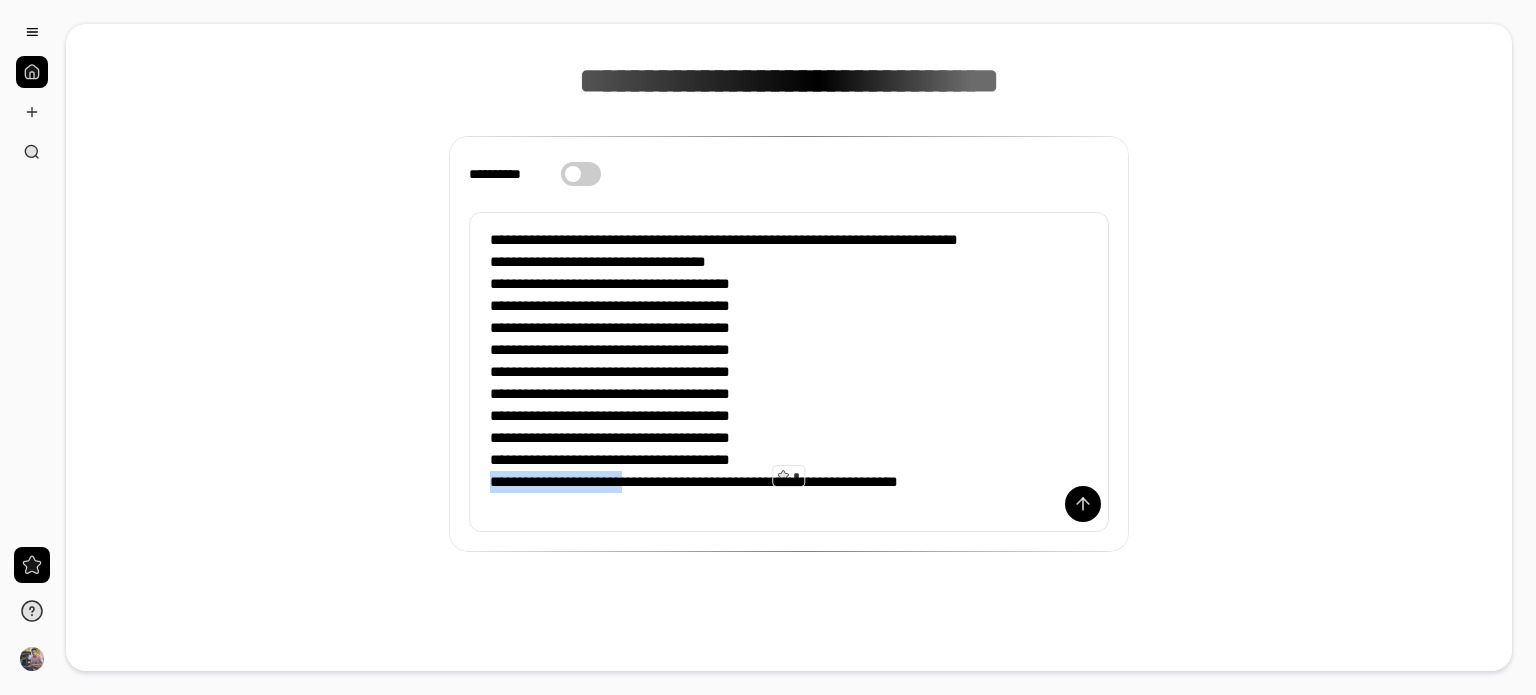 scroll, scrollTop: 0, scrollLeft: 0, axis: both 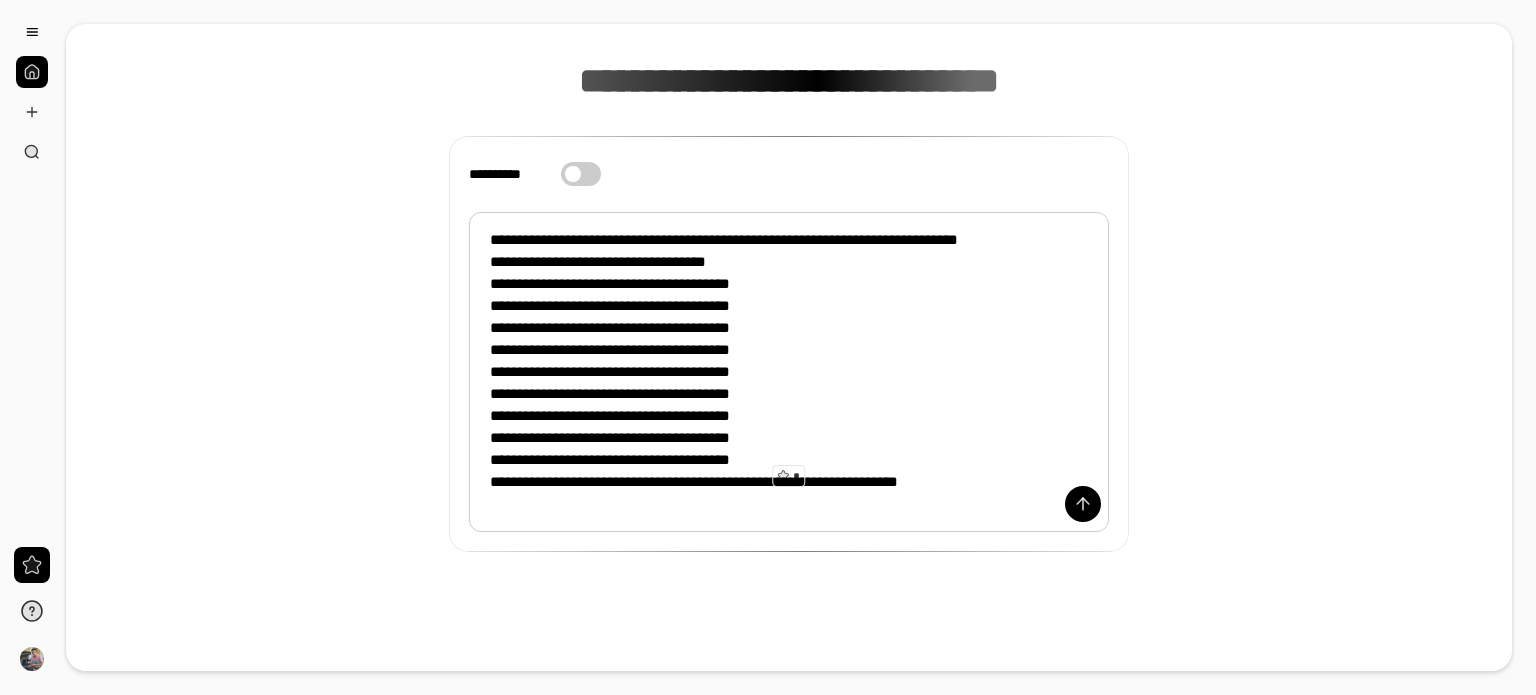 click on "**********" at bounding box center (789, 372) 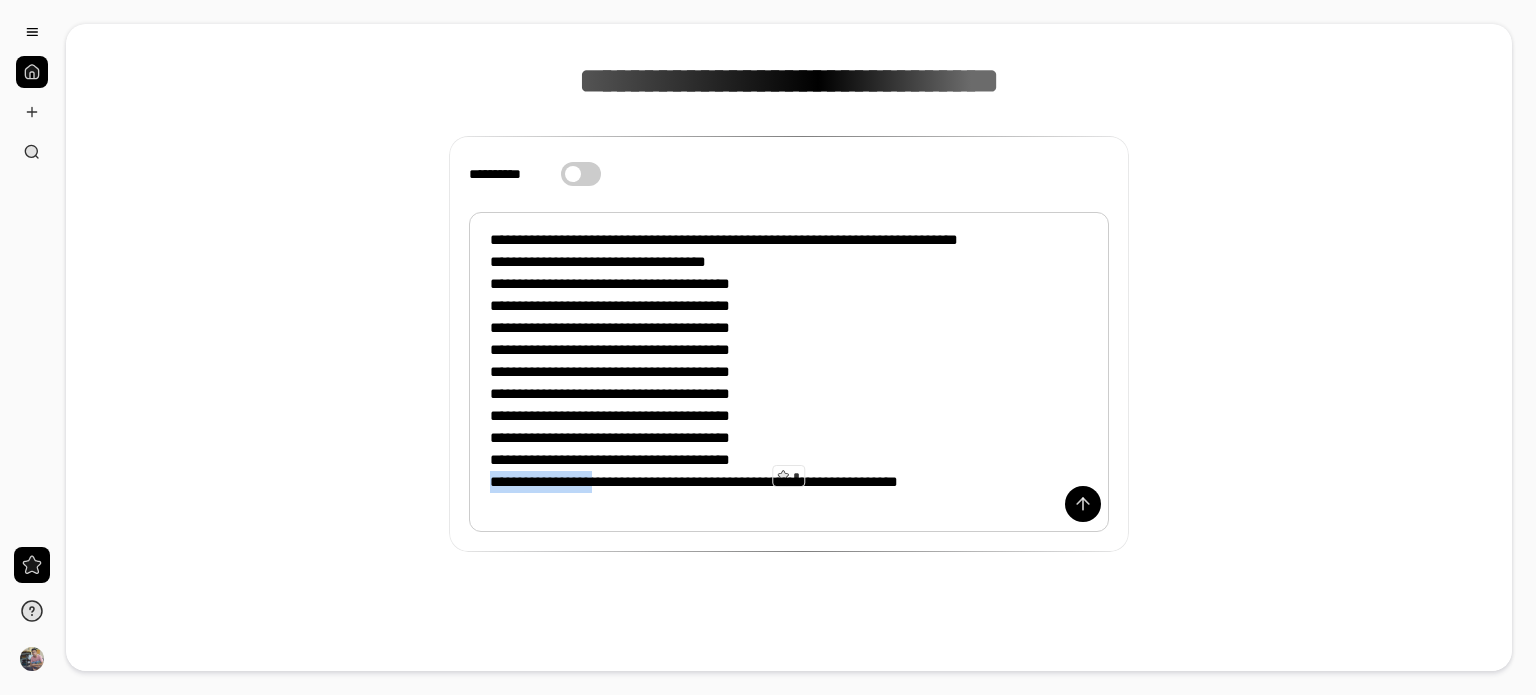 drag, startPoint x: 611, startPoint y: 502, endPoint x: 456, endPoint y: 497, distance: 155.08063 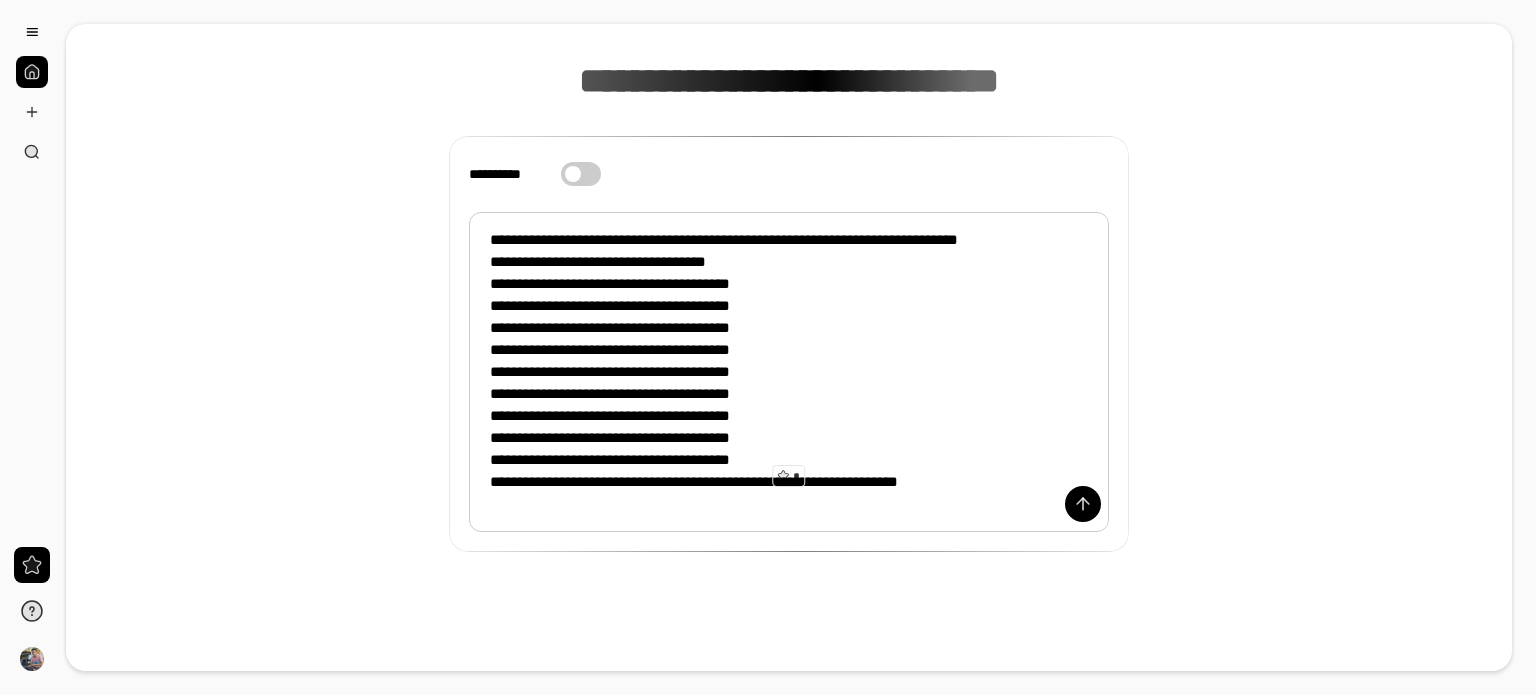 scroll, scrollTop: 0, scrollLeft: 0, axis: both 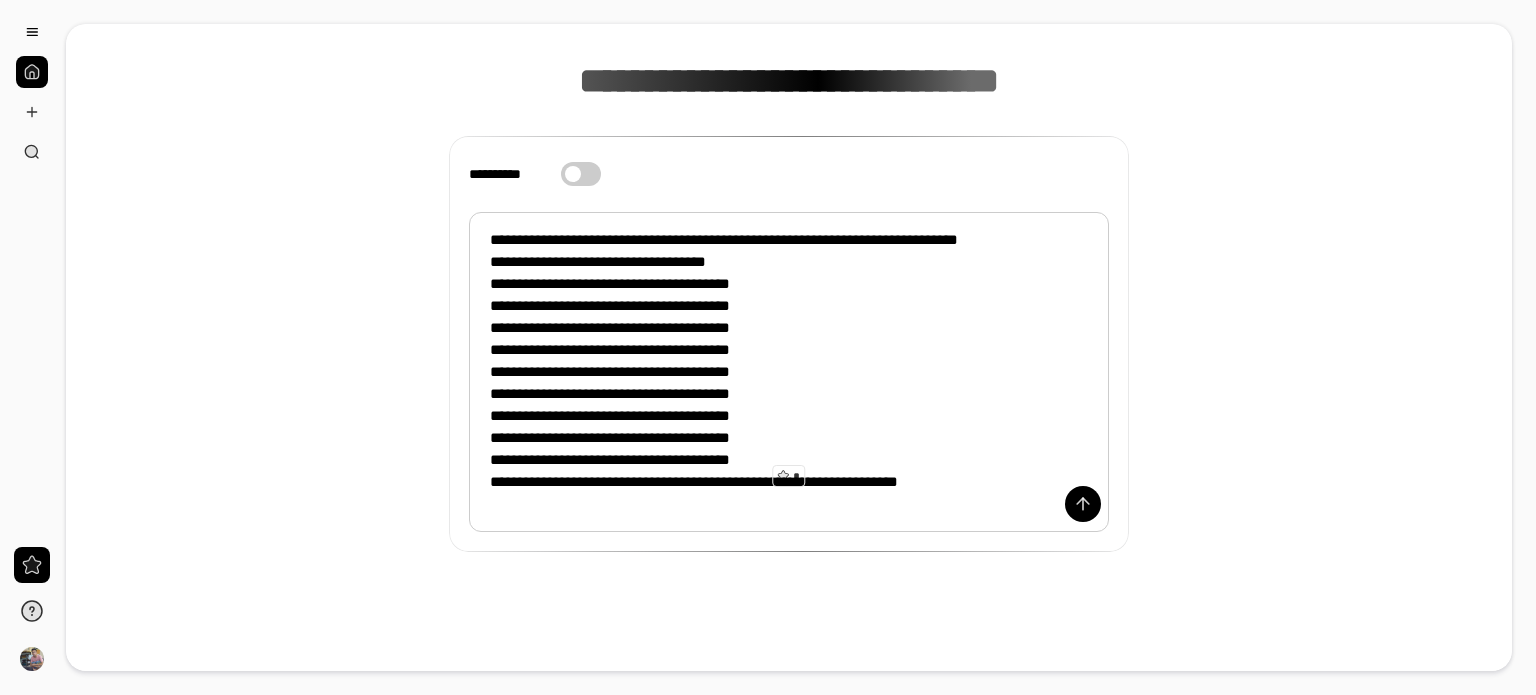 click on "**********" at bounding box center (789, 372) 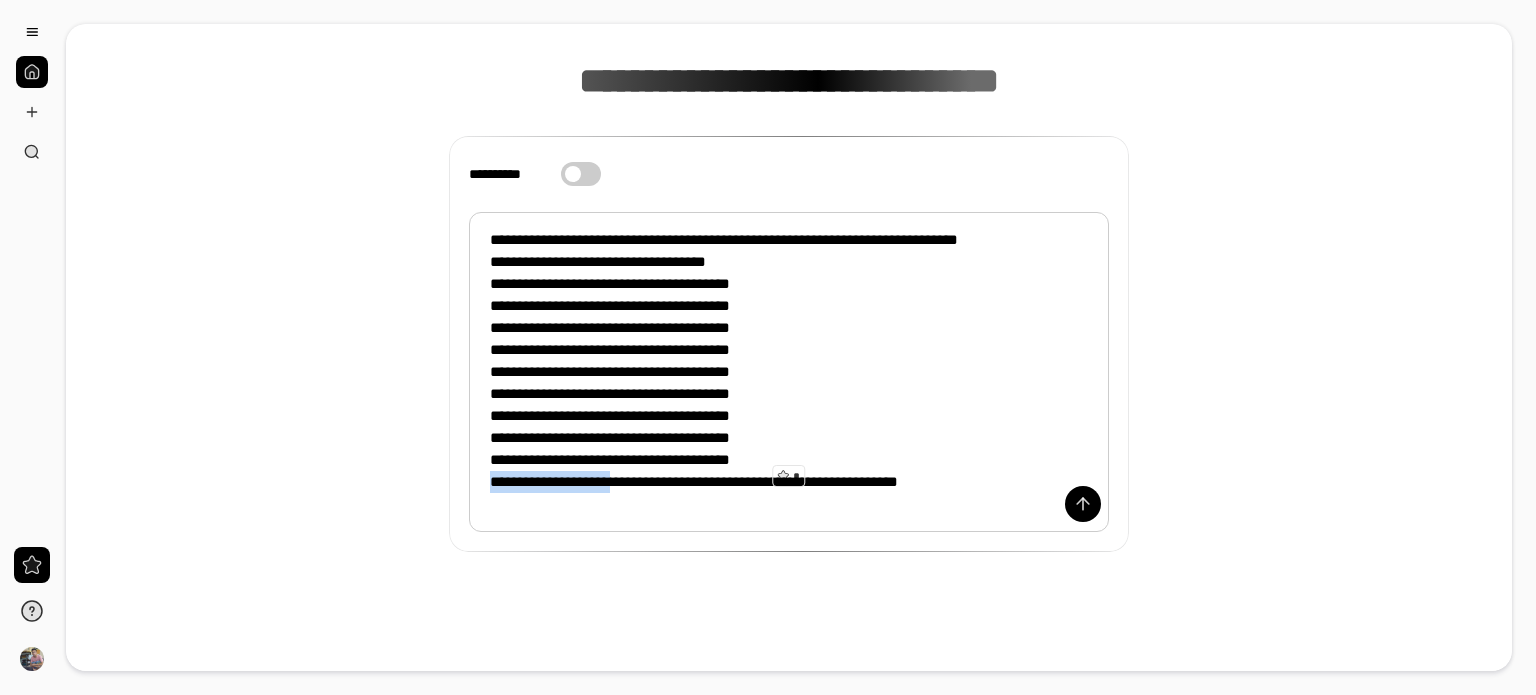 drag, startPoint x: 631, startPoint y: 502, endPoint x: 468, endPoint y: 504, distance: 163.01227 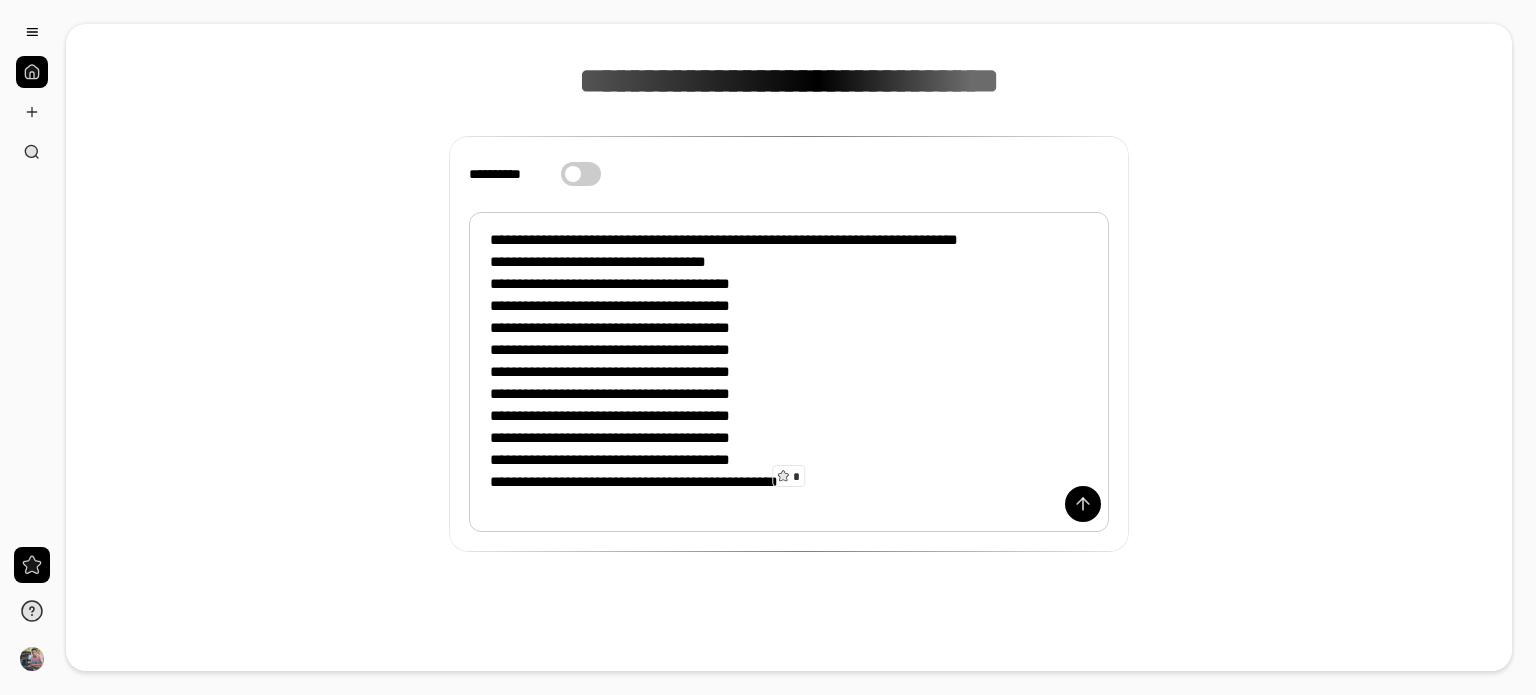 click on "**********" at bounding box center [789, 372] 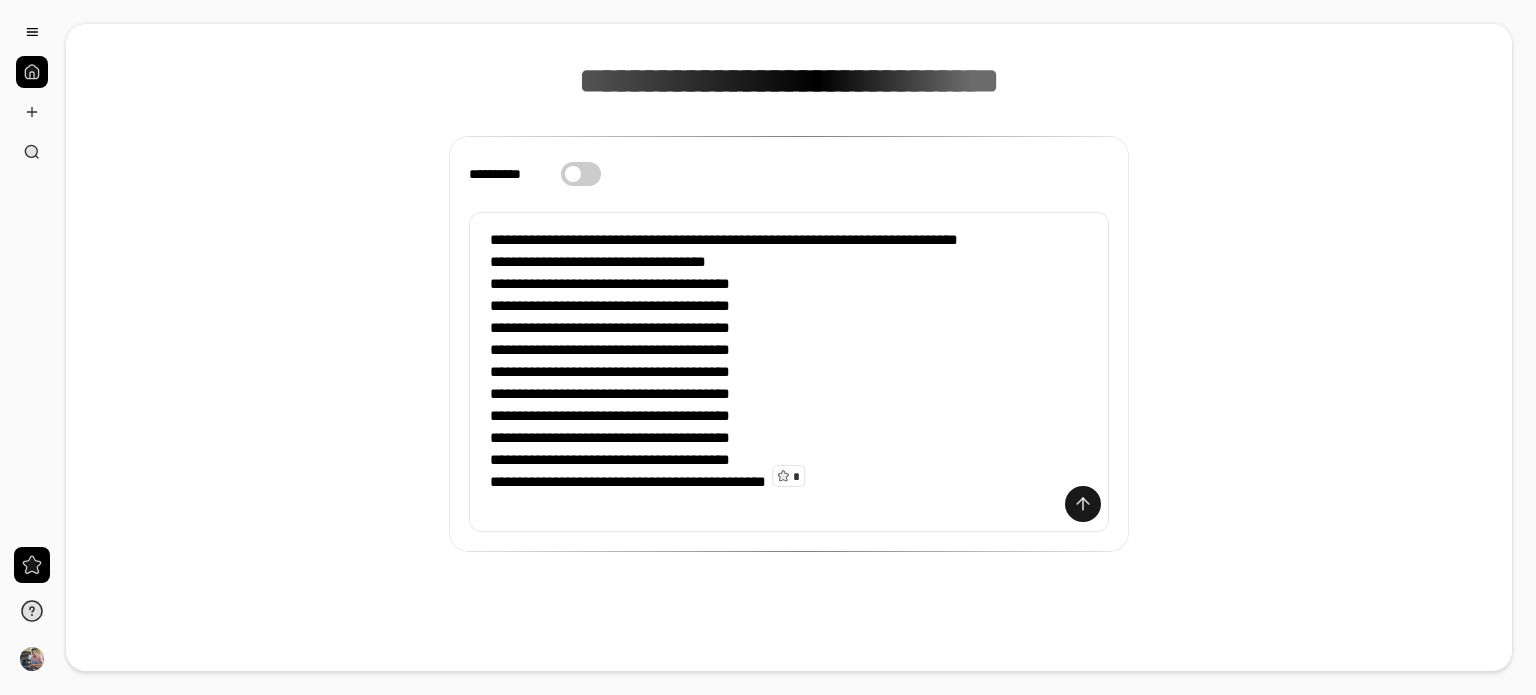 click at bounding box center (1083, 504) 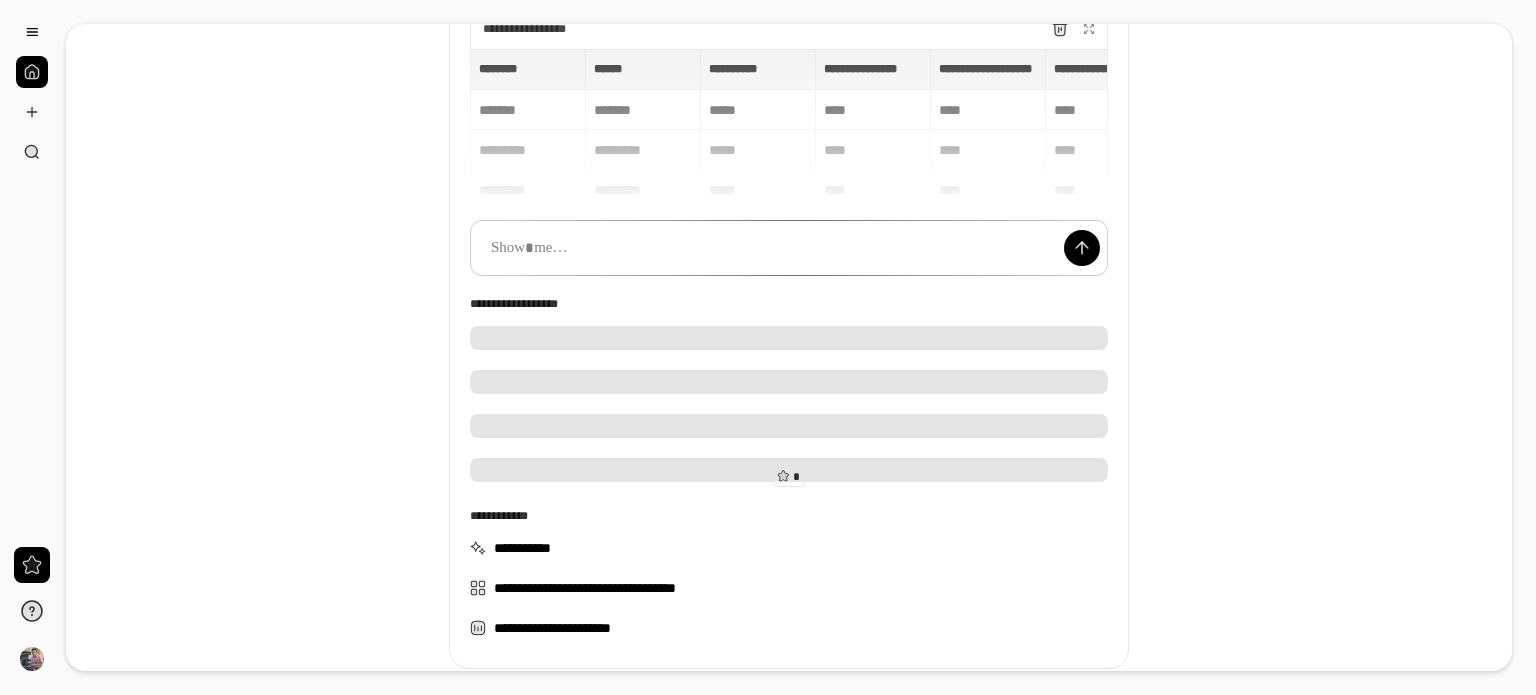 scroll, scrollTop: 20, scrollLeft: 0, axis: vertical 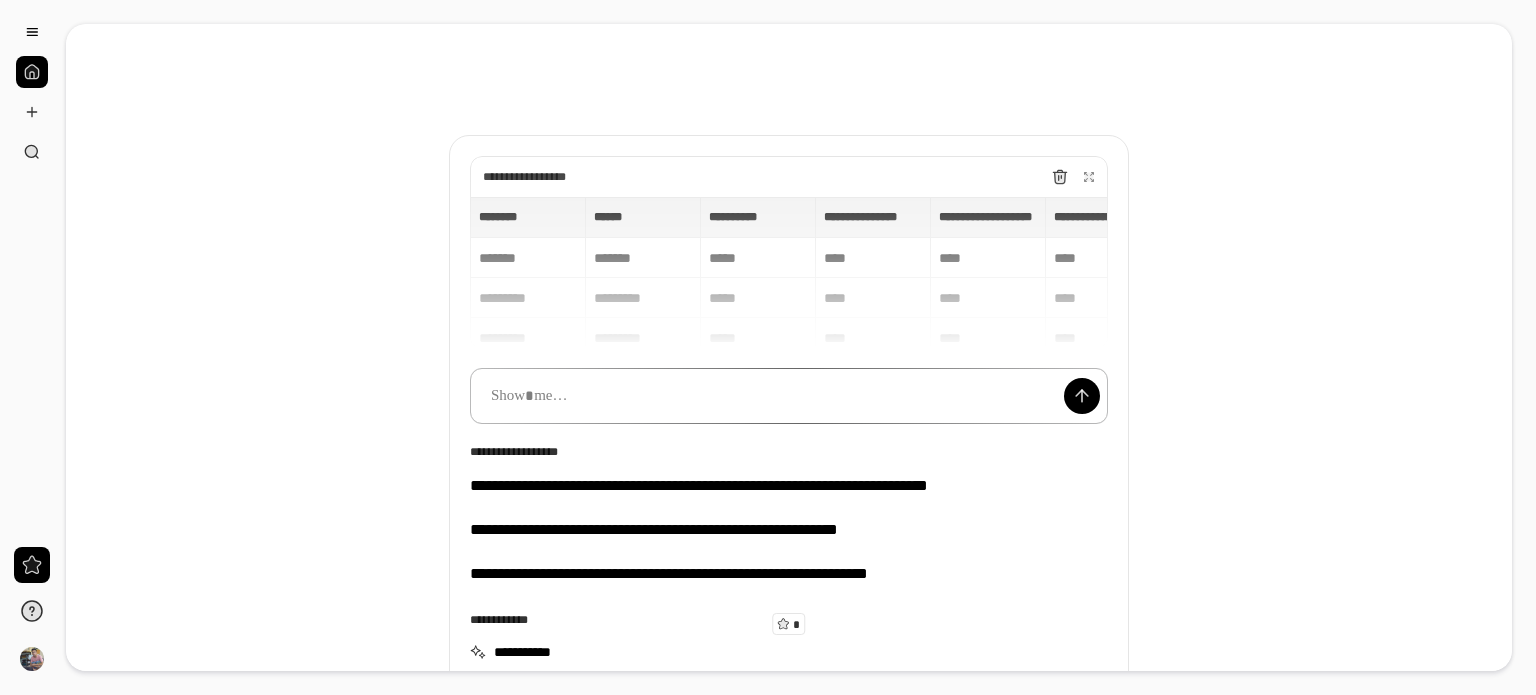 click at bounding box center [789, 396] 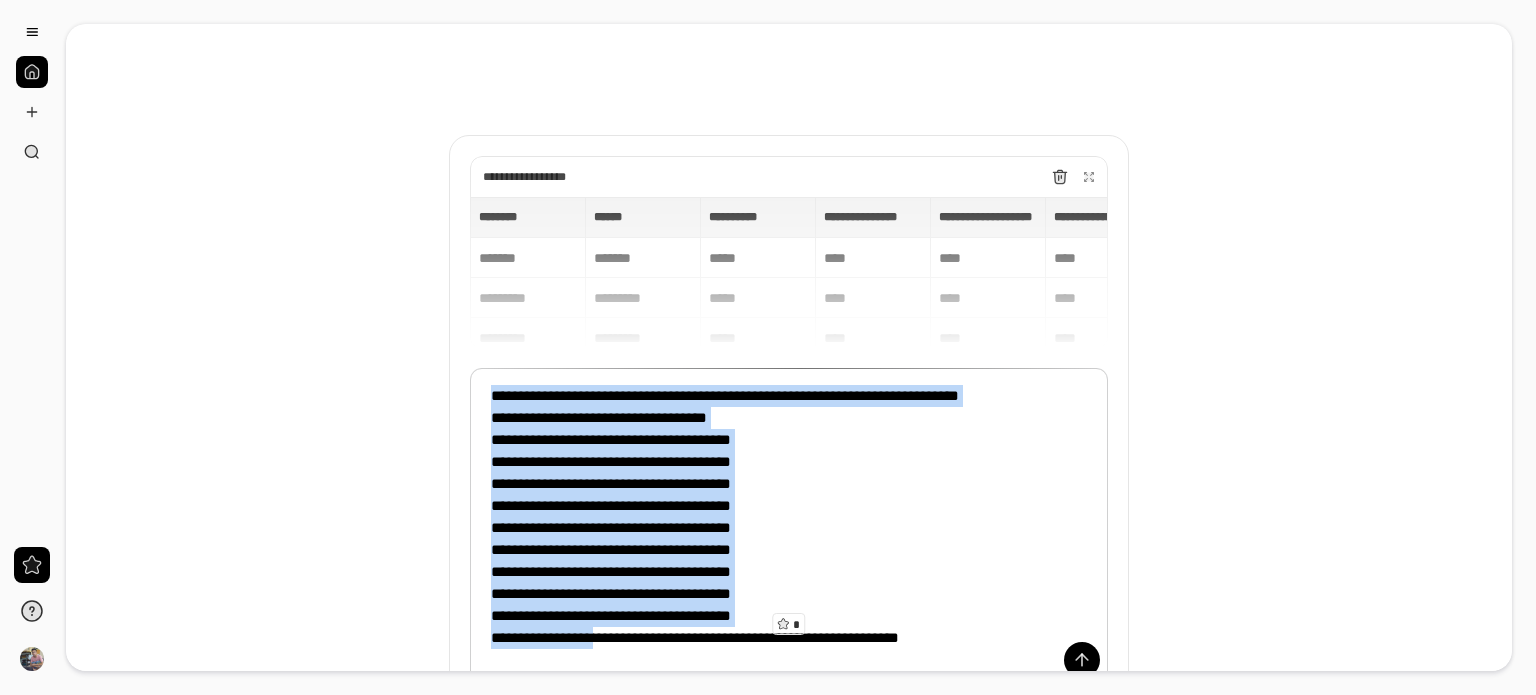 drag, startPoint x: 610, startPoint y: 659, endPoint x: 360, endPoint y: 272, distance: 460.7266 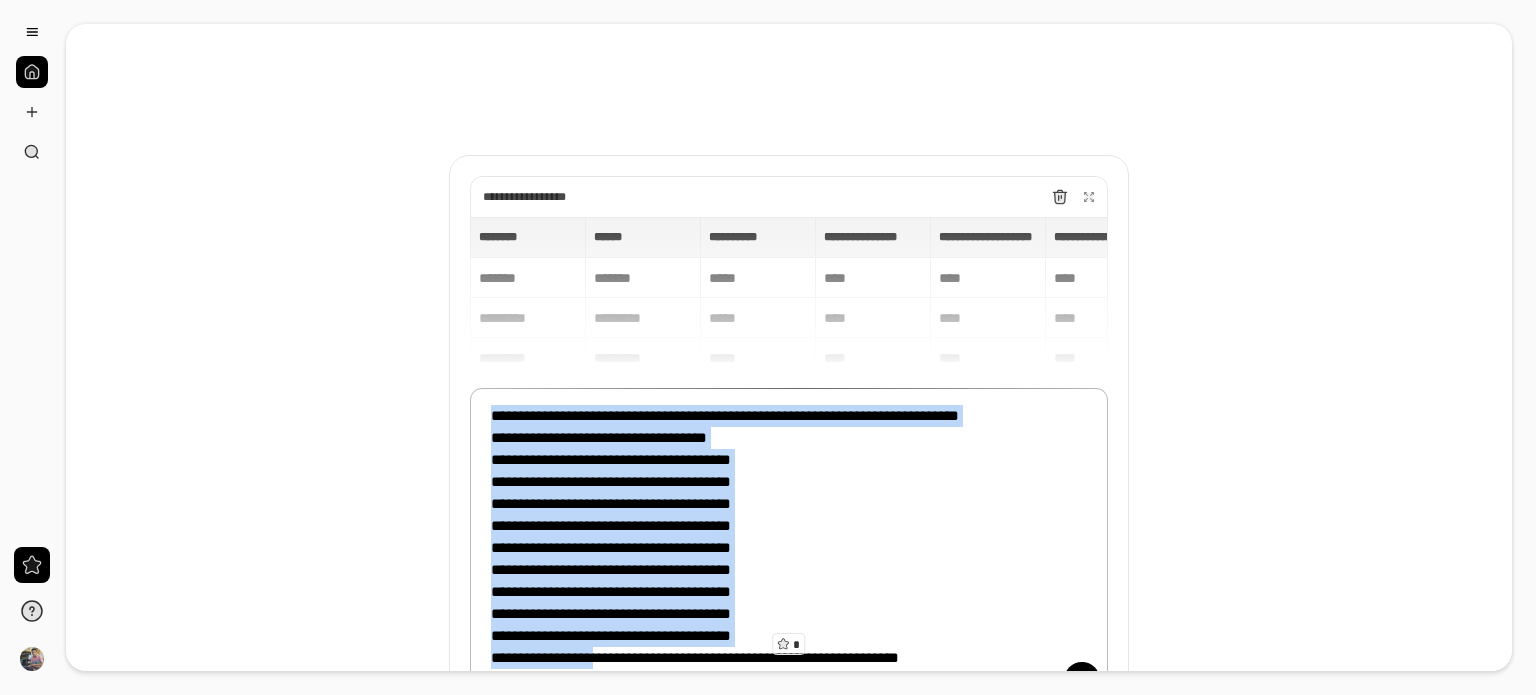 click on "**********" at bounding box center (789, 548) 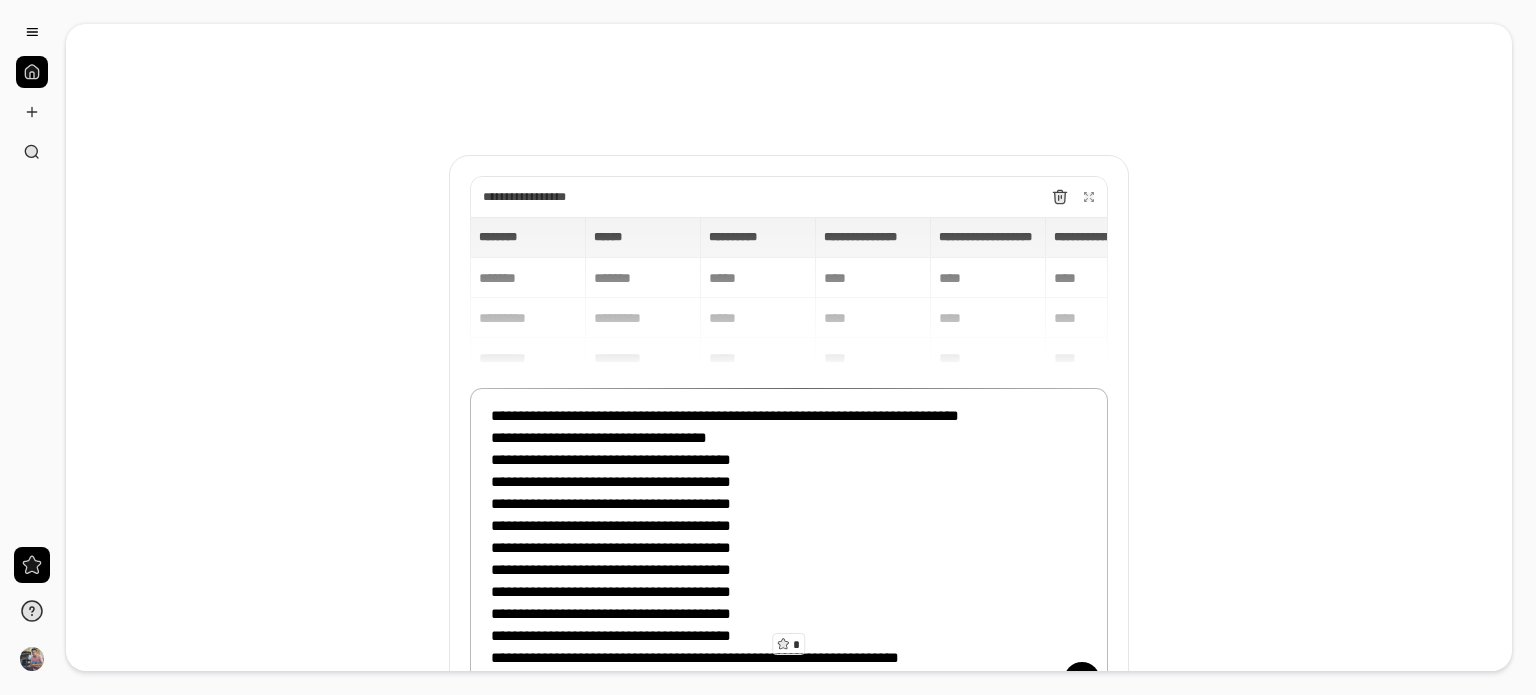 scroll, scrollTop: 186, scrollLeft: 0, axis: vertical 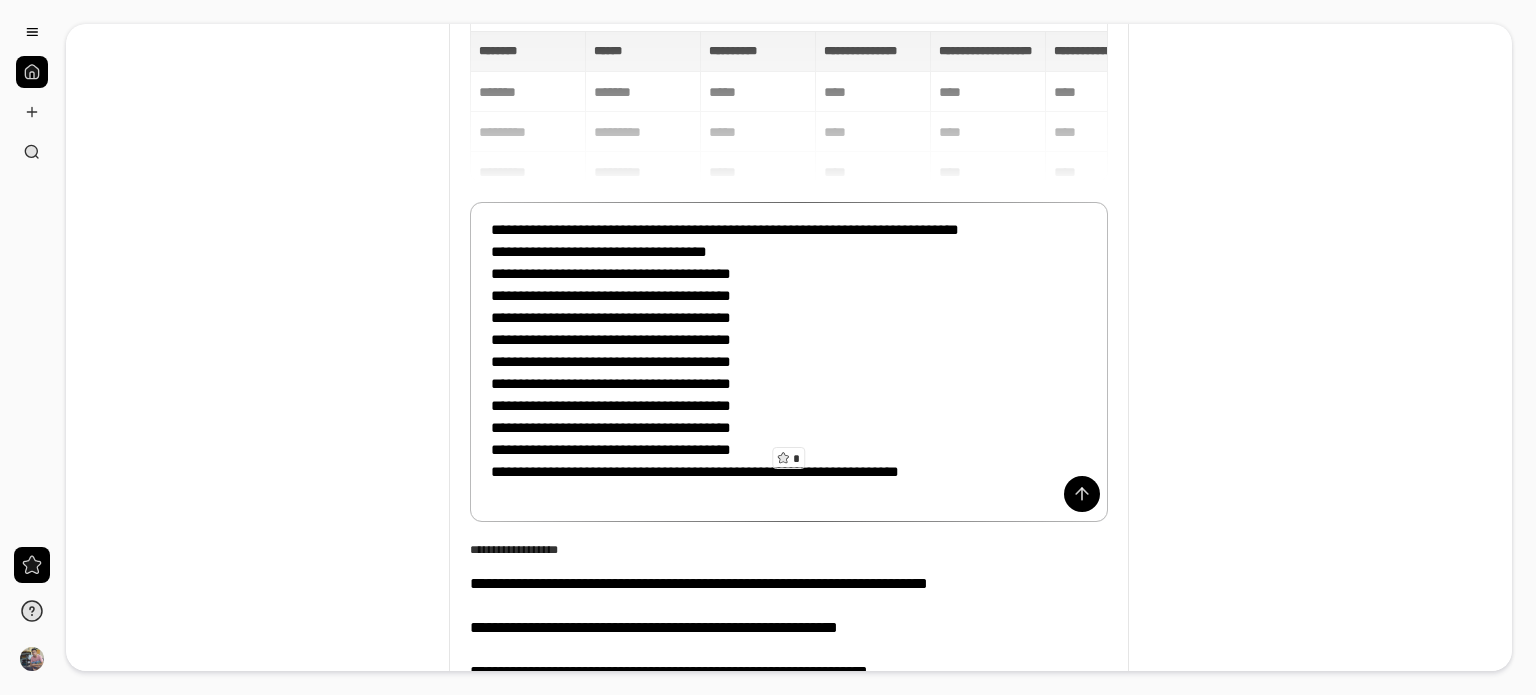 click on "**********" at bounding box center (789, 362) 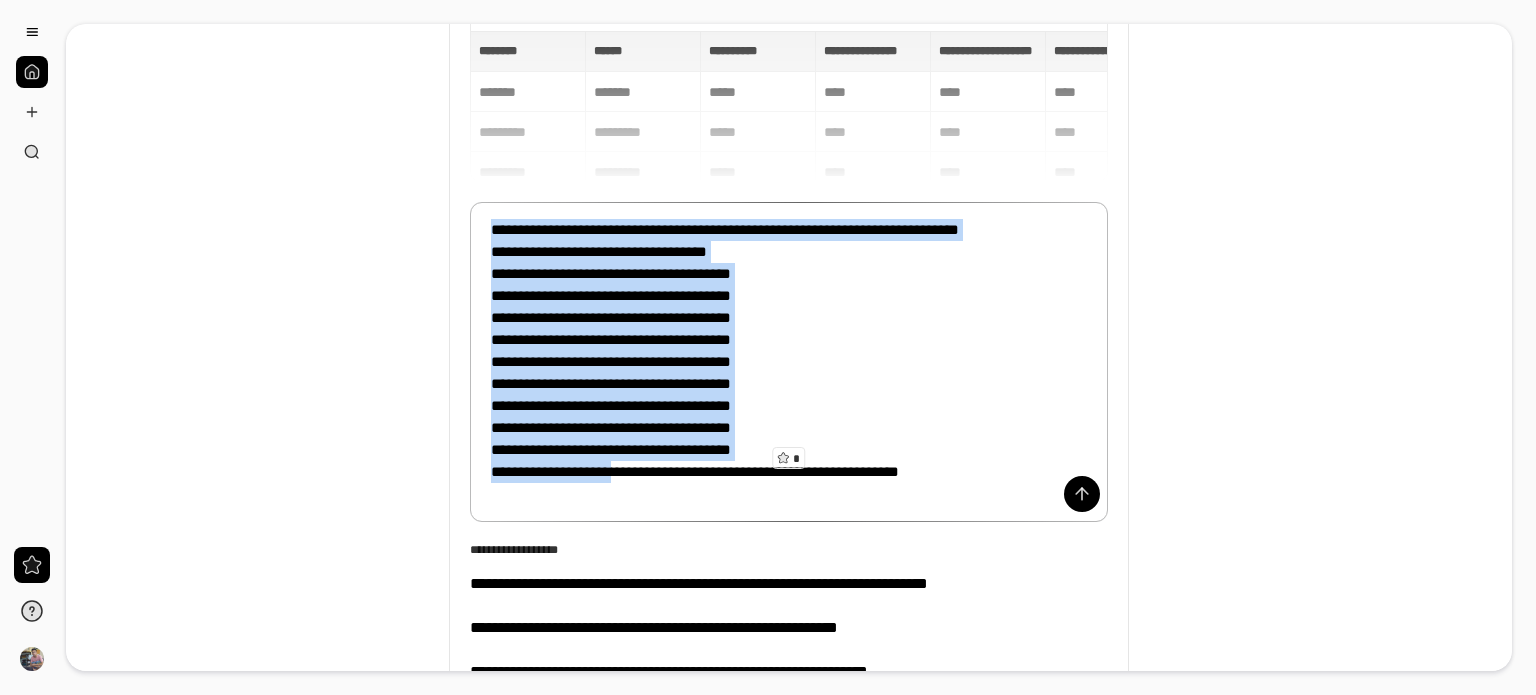 drag, startPoint x: 629, startPoint y: 495, endPoint x: 432, endPoint y: 213, distance: 343.99564 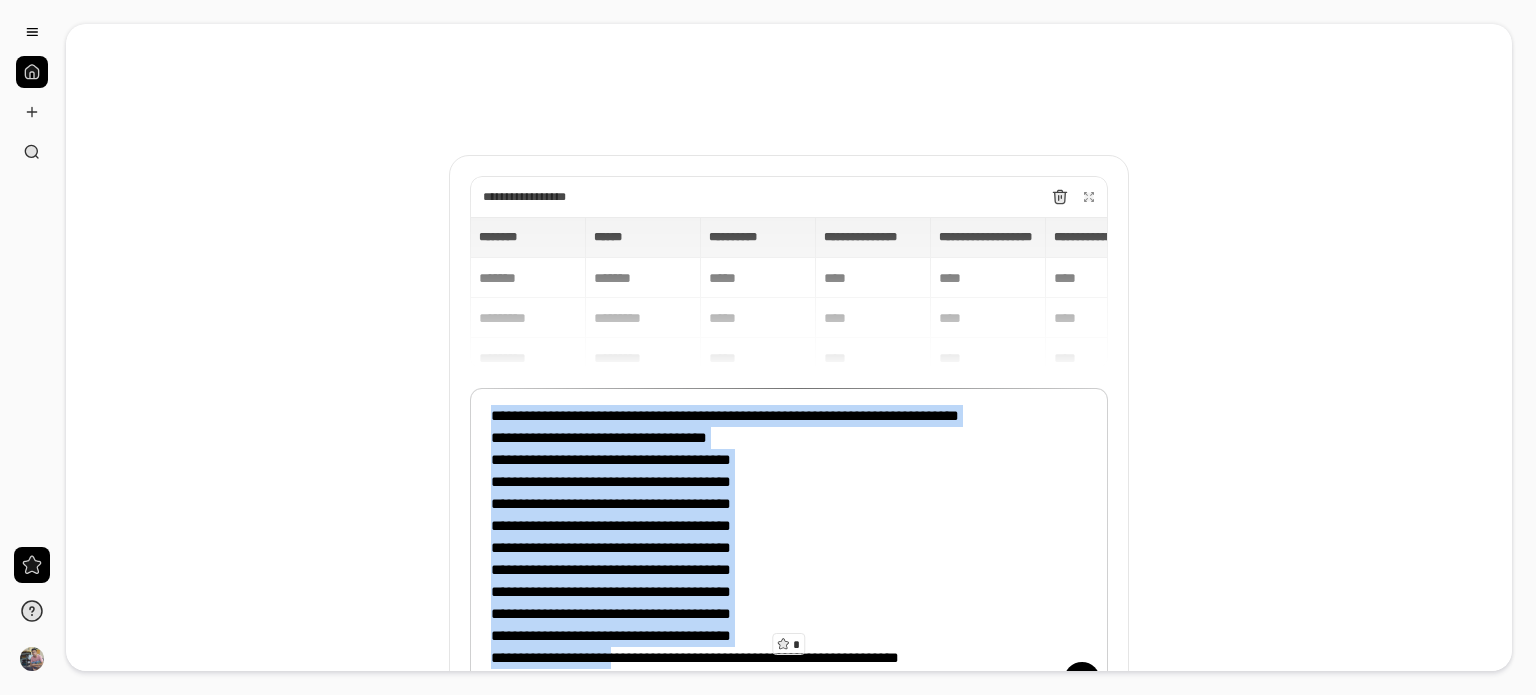 scroll, scrollTop: 148, scrollLeft: 0, axis: vertical 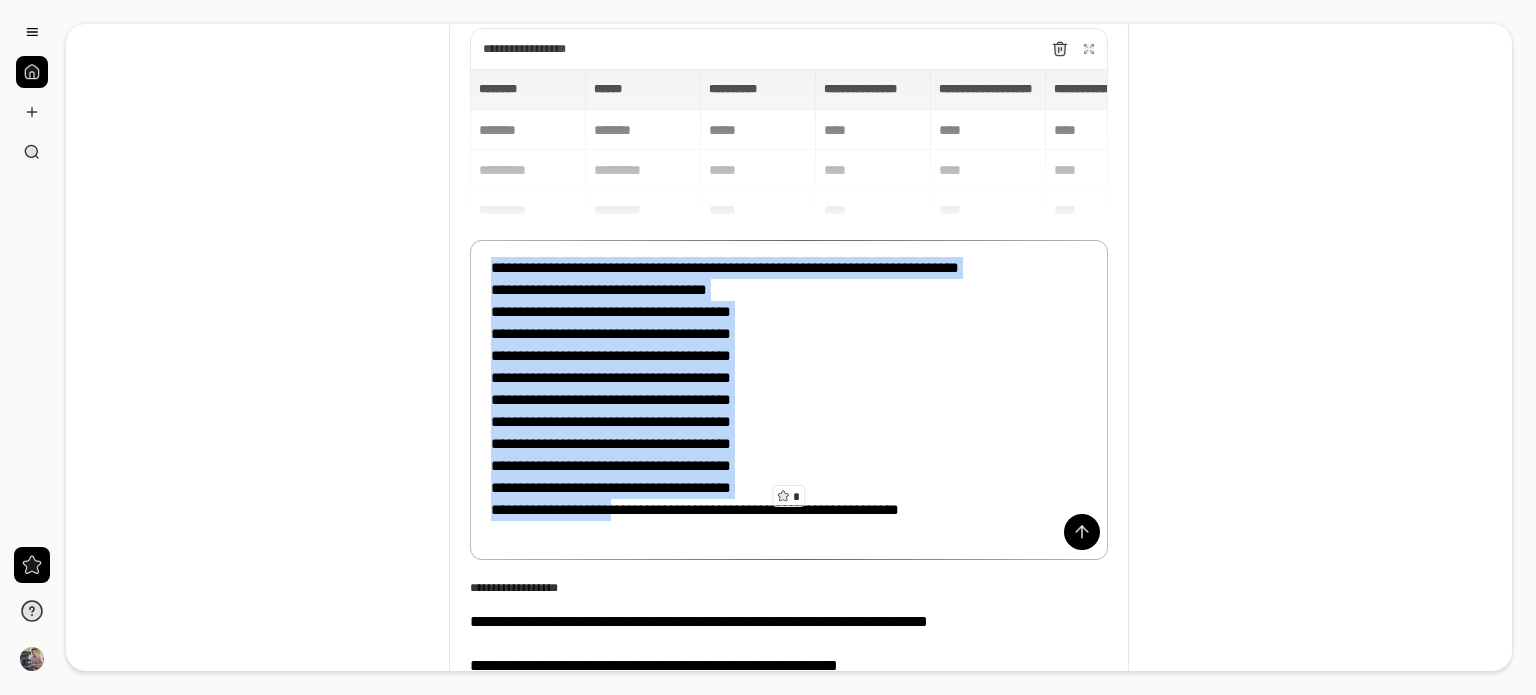 click on "**********" at bounding box center [789, 400] 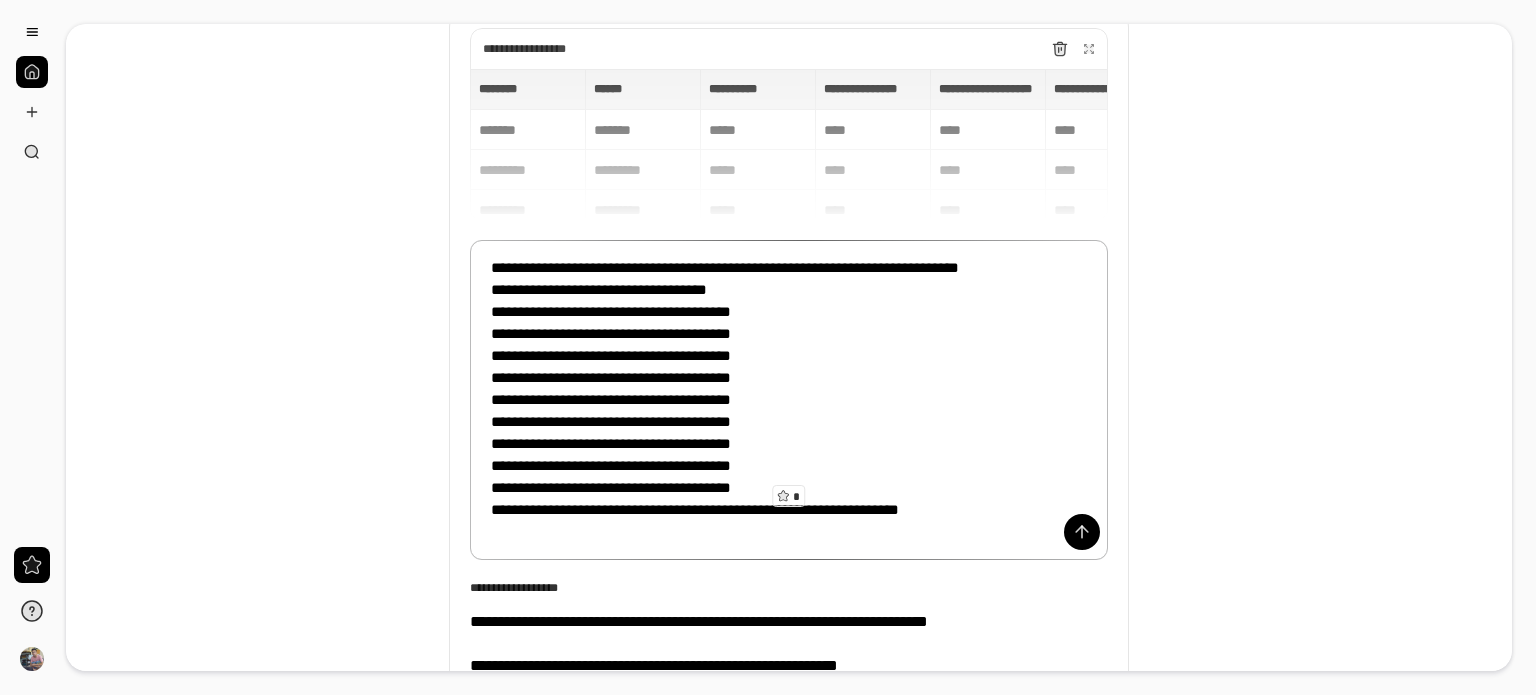 click on "**********" at bounding box center (789, 400) 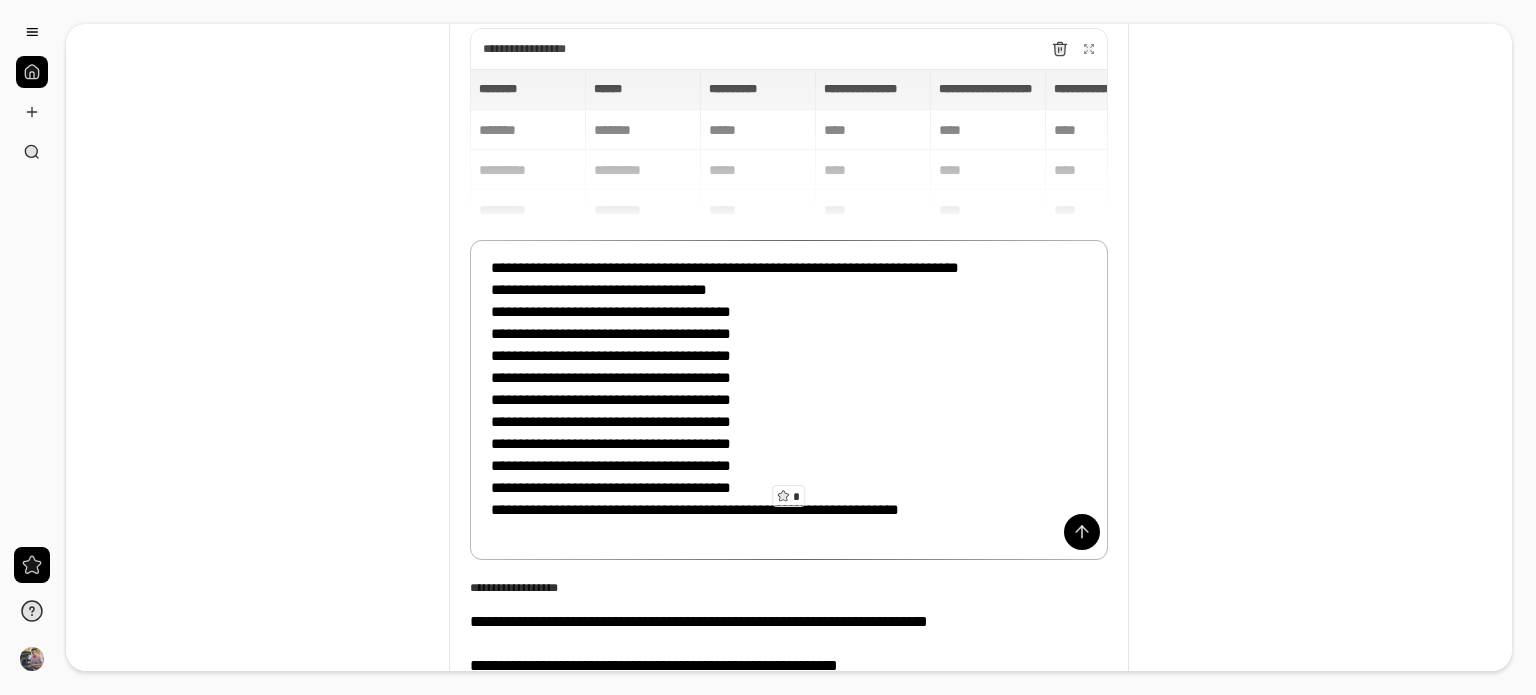 click on "**********" at bounding box center [789, 400] 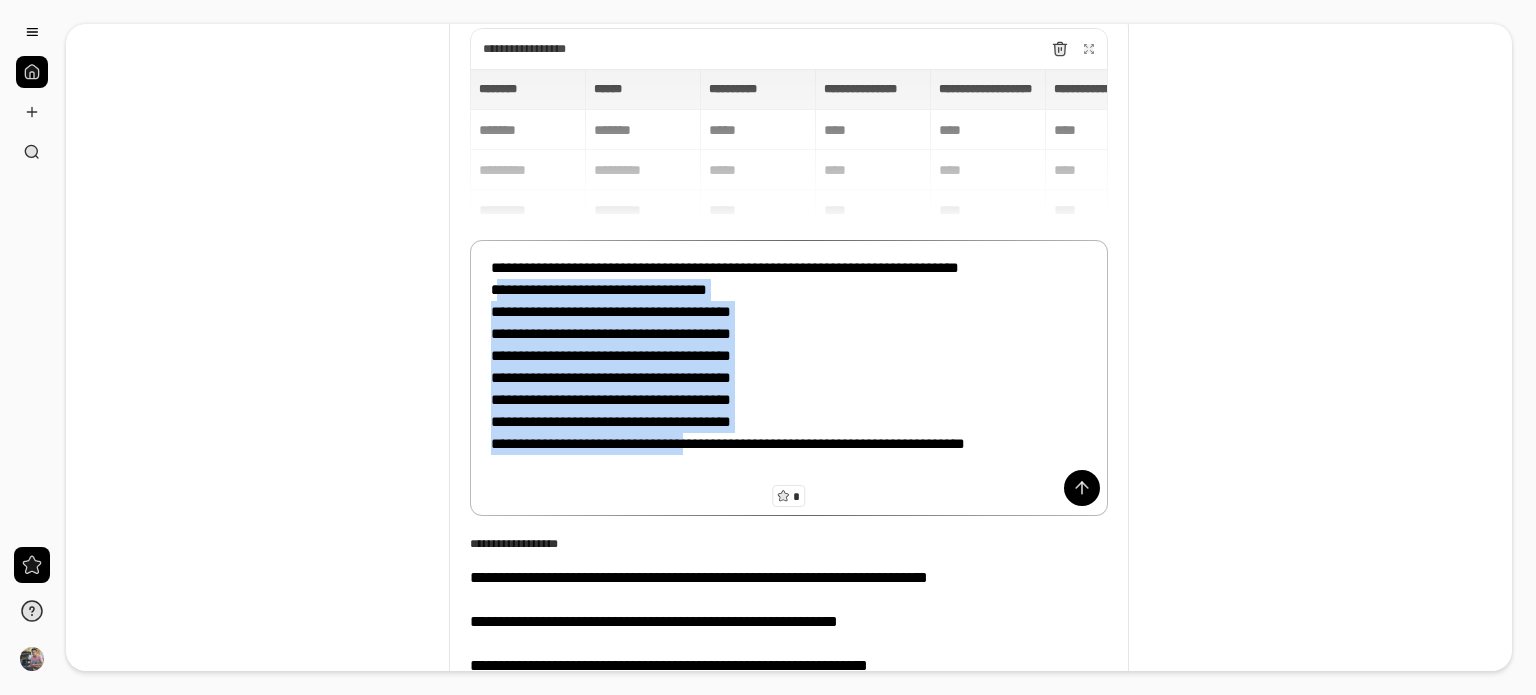 drag, startPoint x: 721, startPoint y: 467, endPoint x: 484, endPoint y: 297, distance: 291.6659 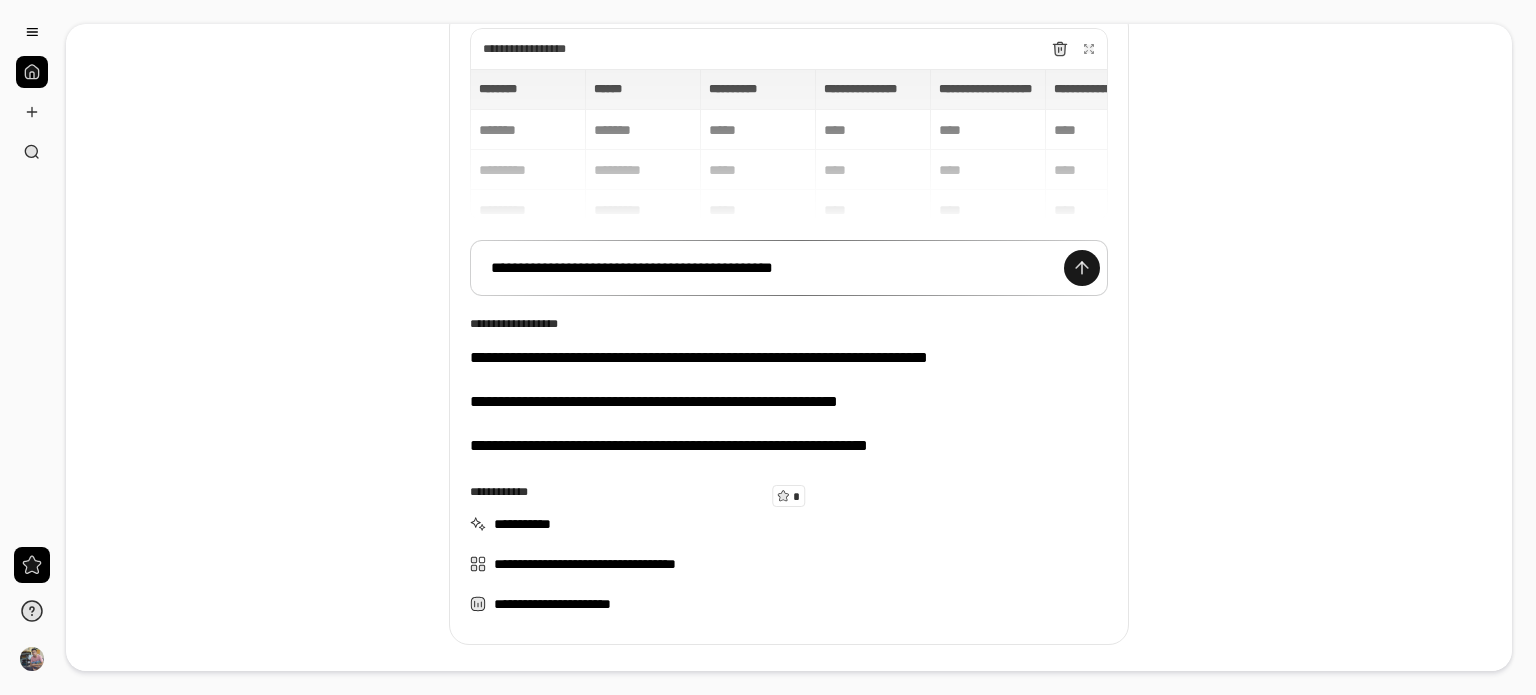 click at bounding box center [1082, 268] 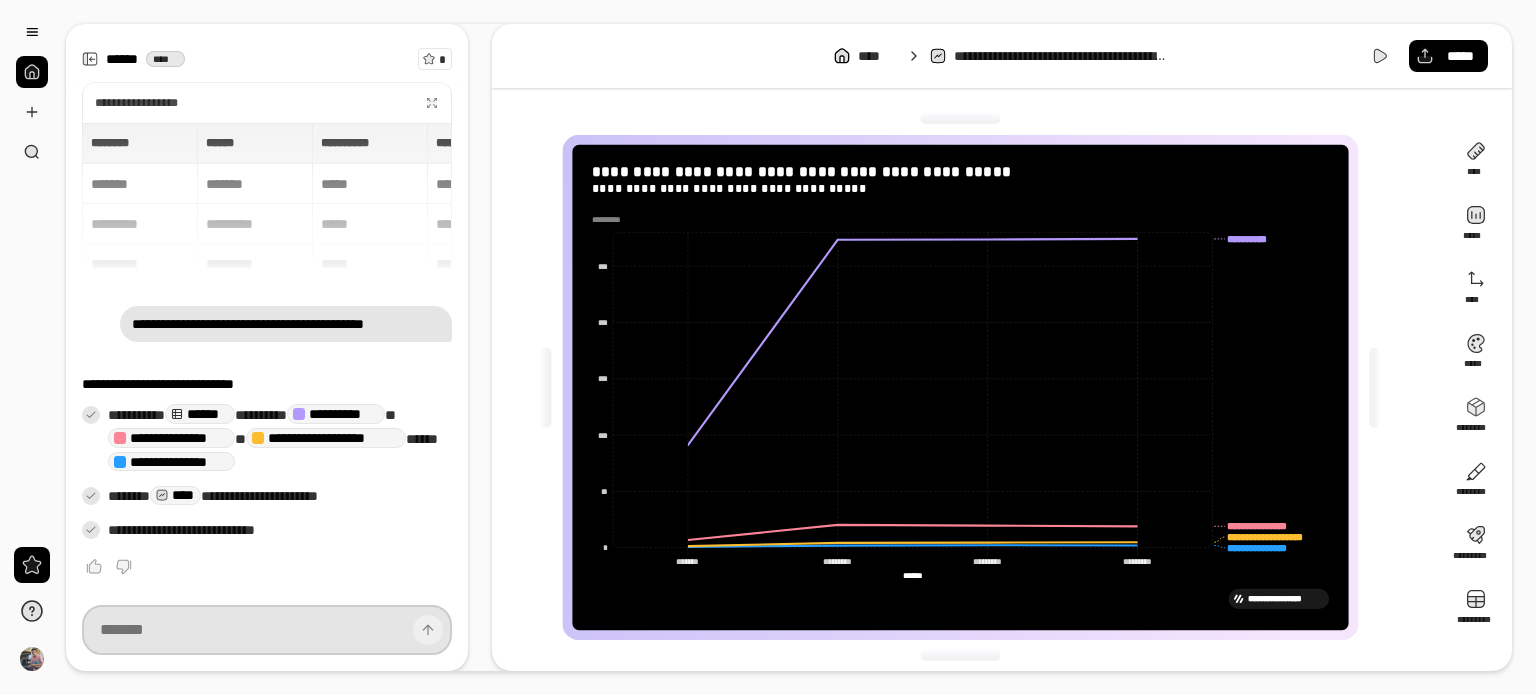 click at bounding box center (267, 630) 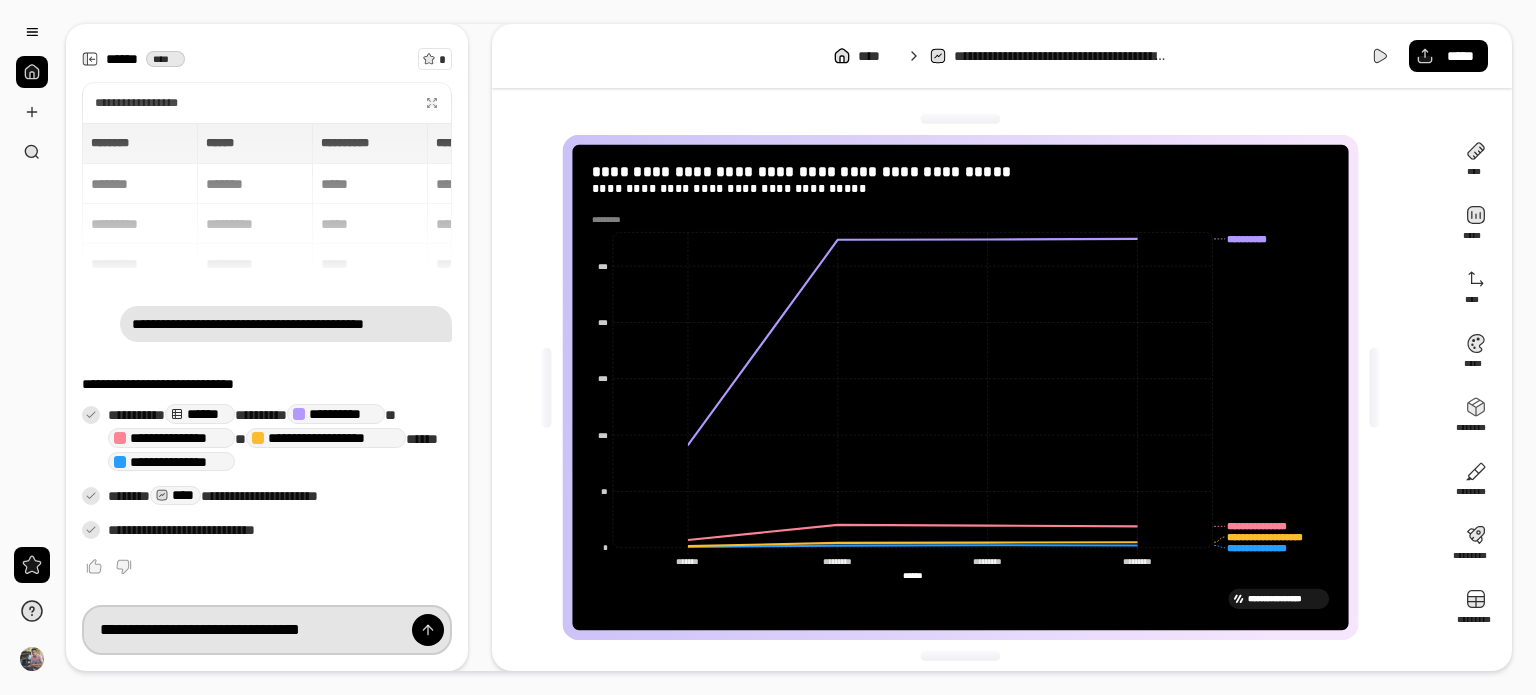 type on "**********" 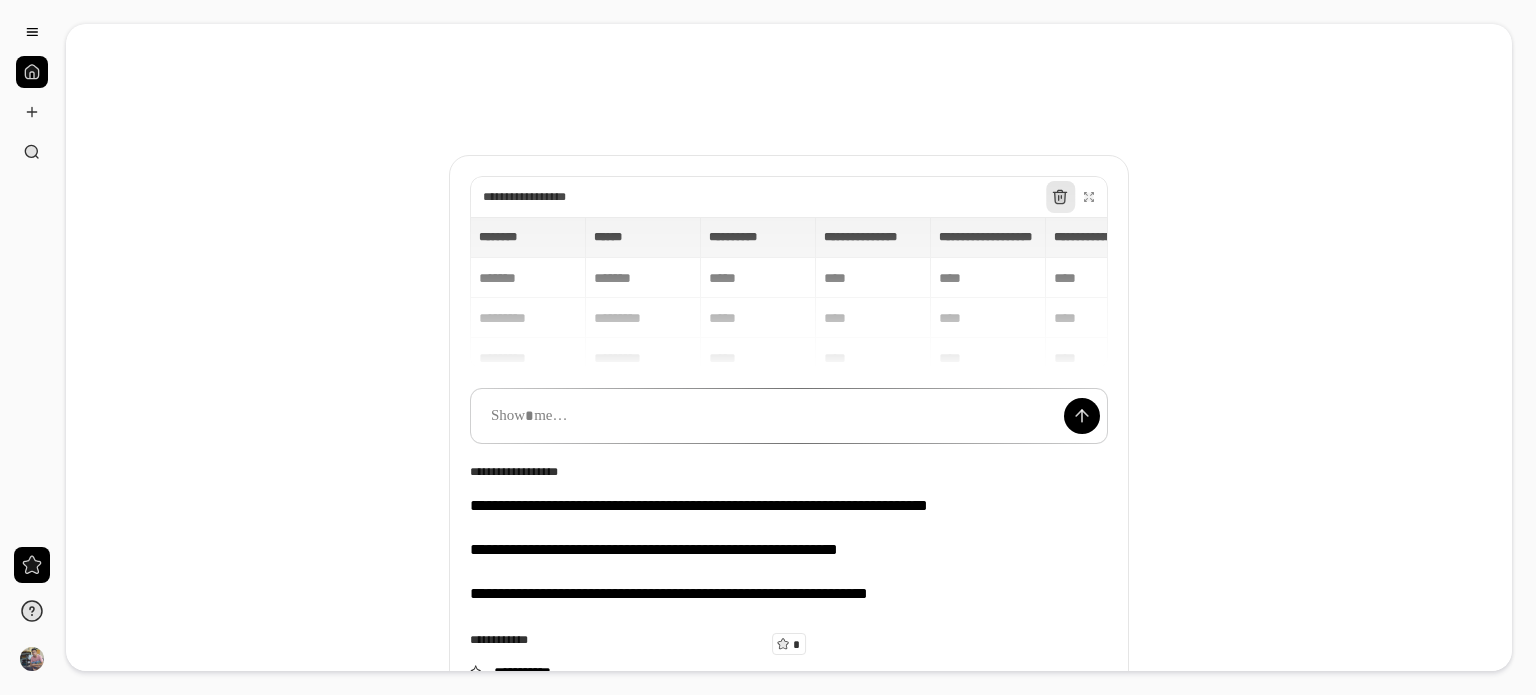 click 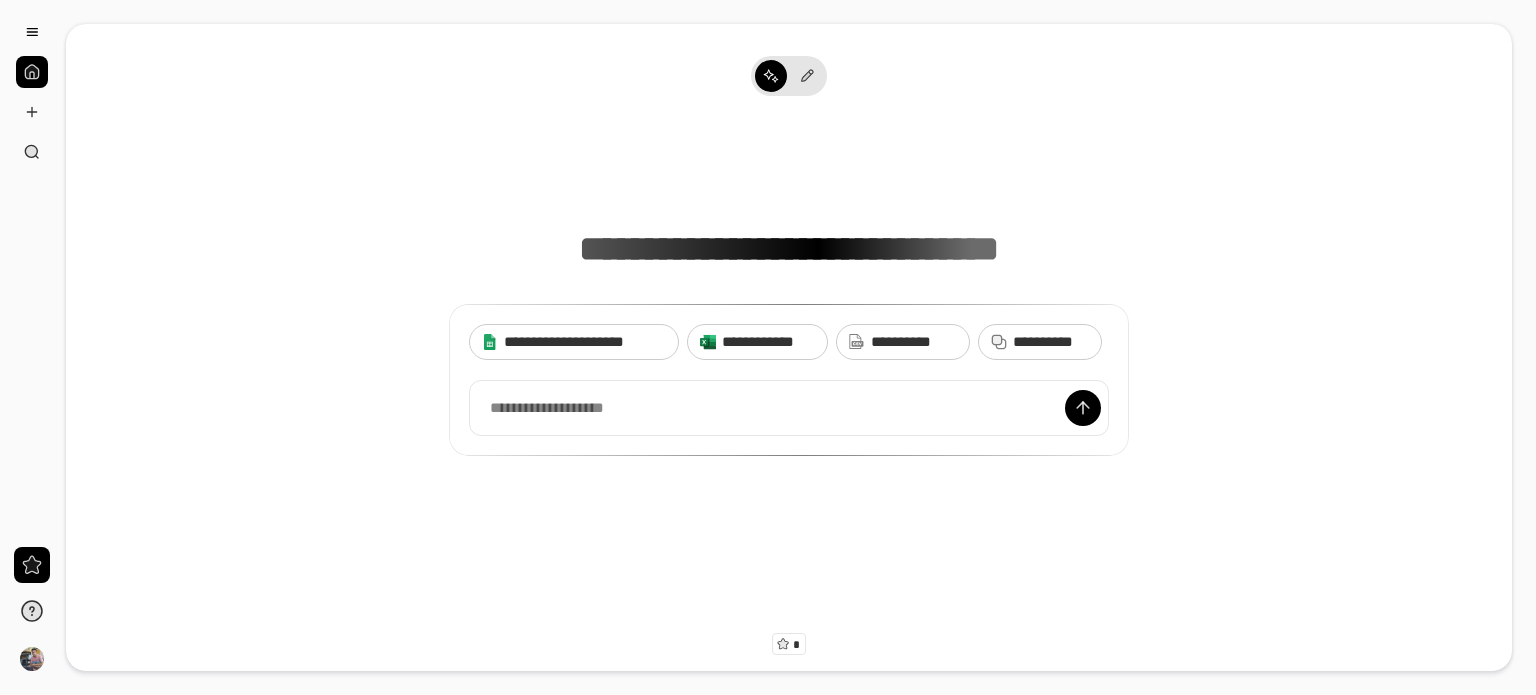 click on "**********" at bounding box center (789, 380) 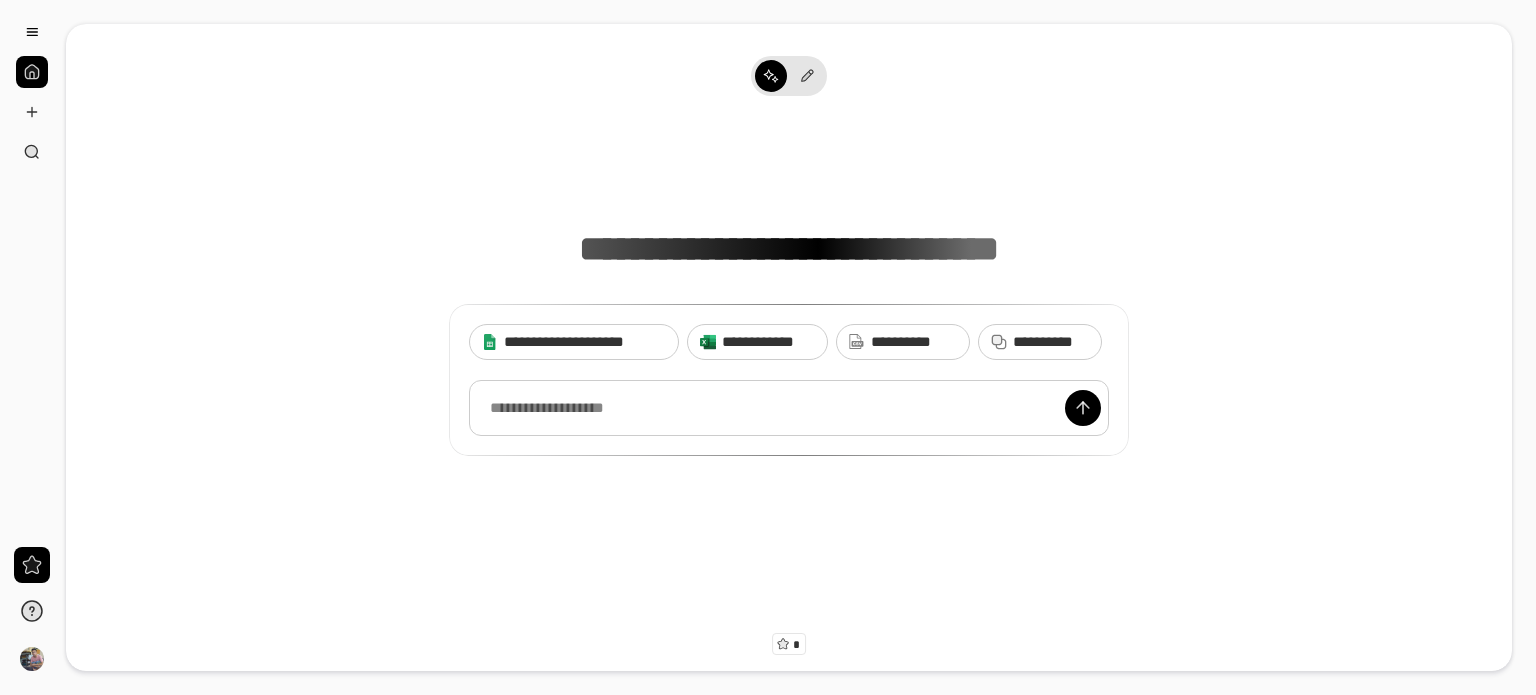scroll, scrollTop: 15, scrollLeft: 0, axis: vertical 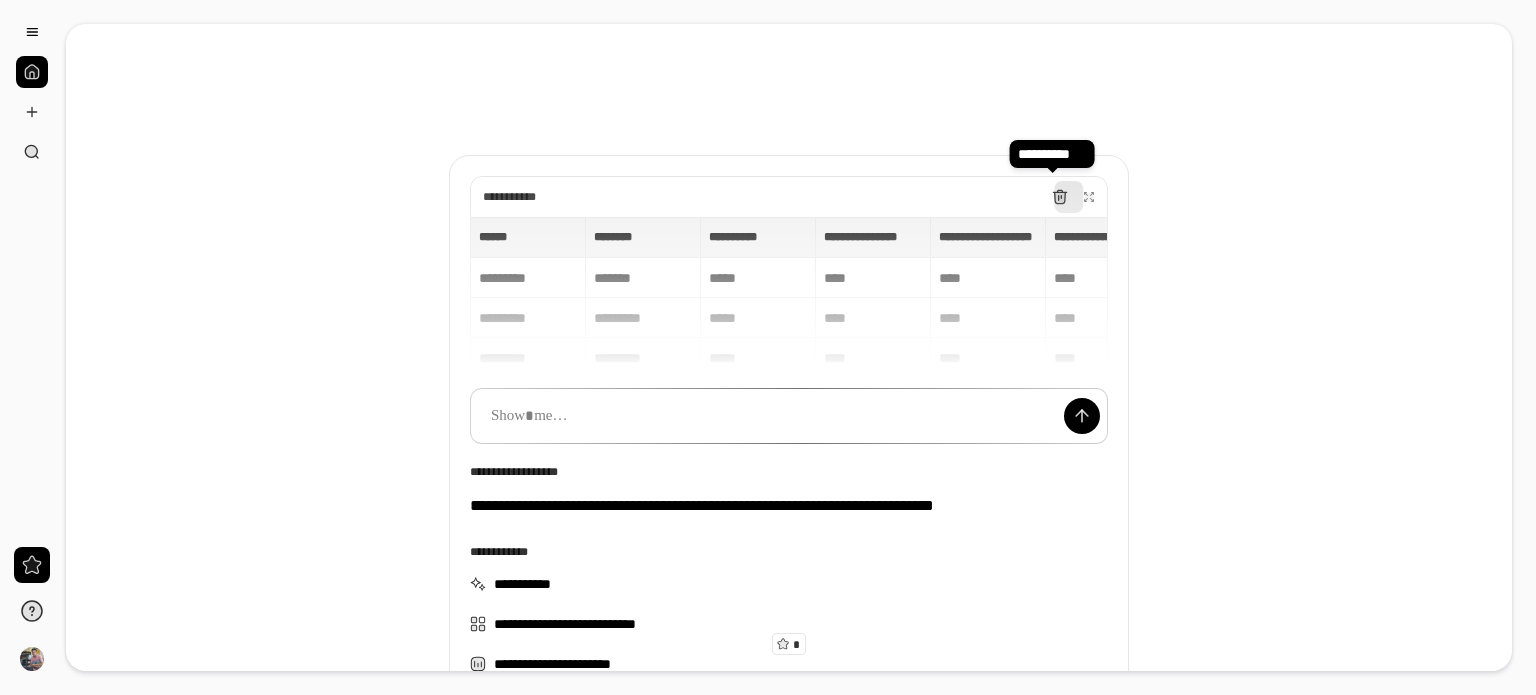 click 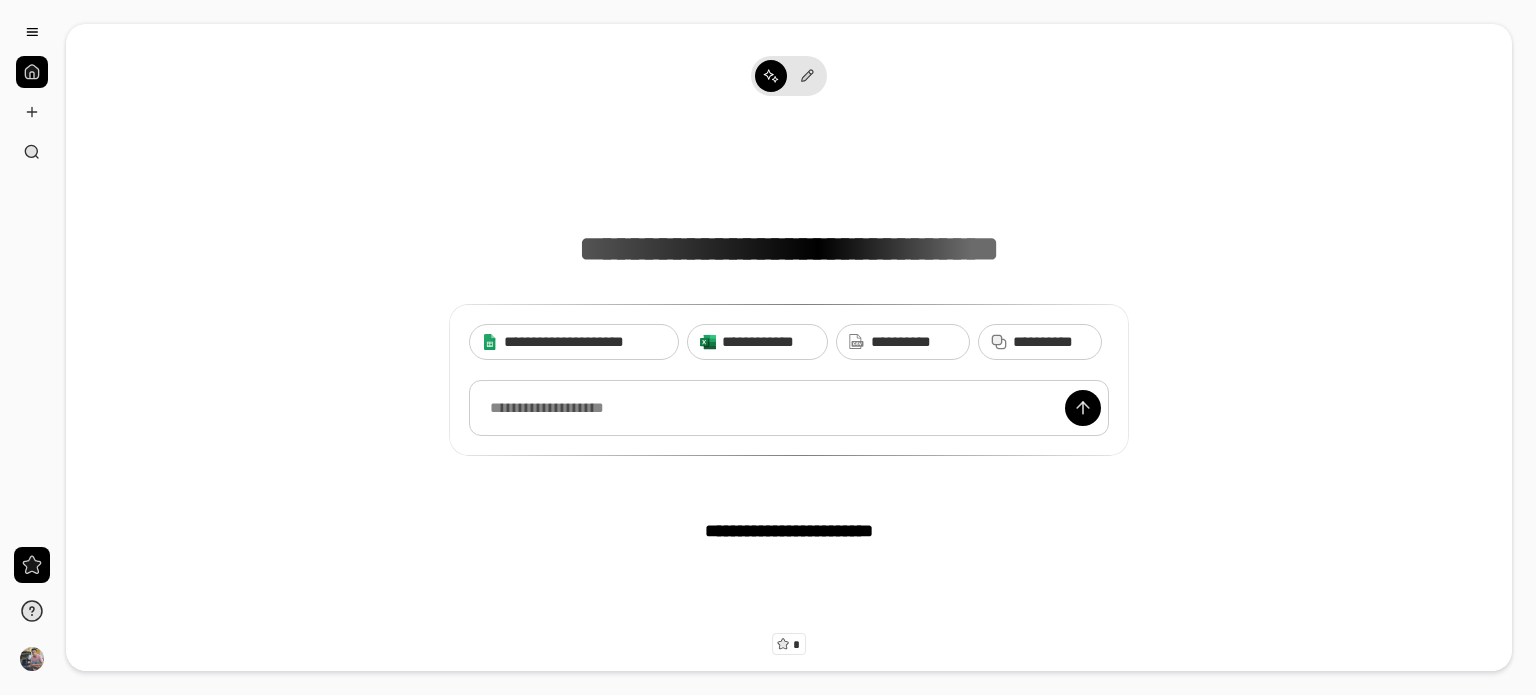 click at bounding box center [789, 408] 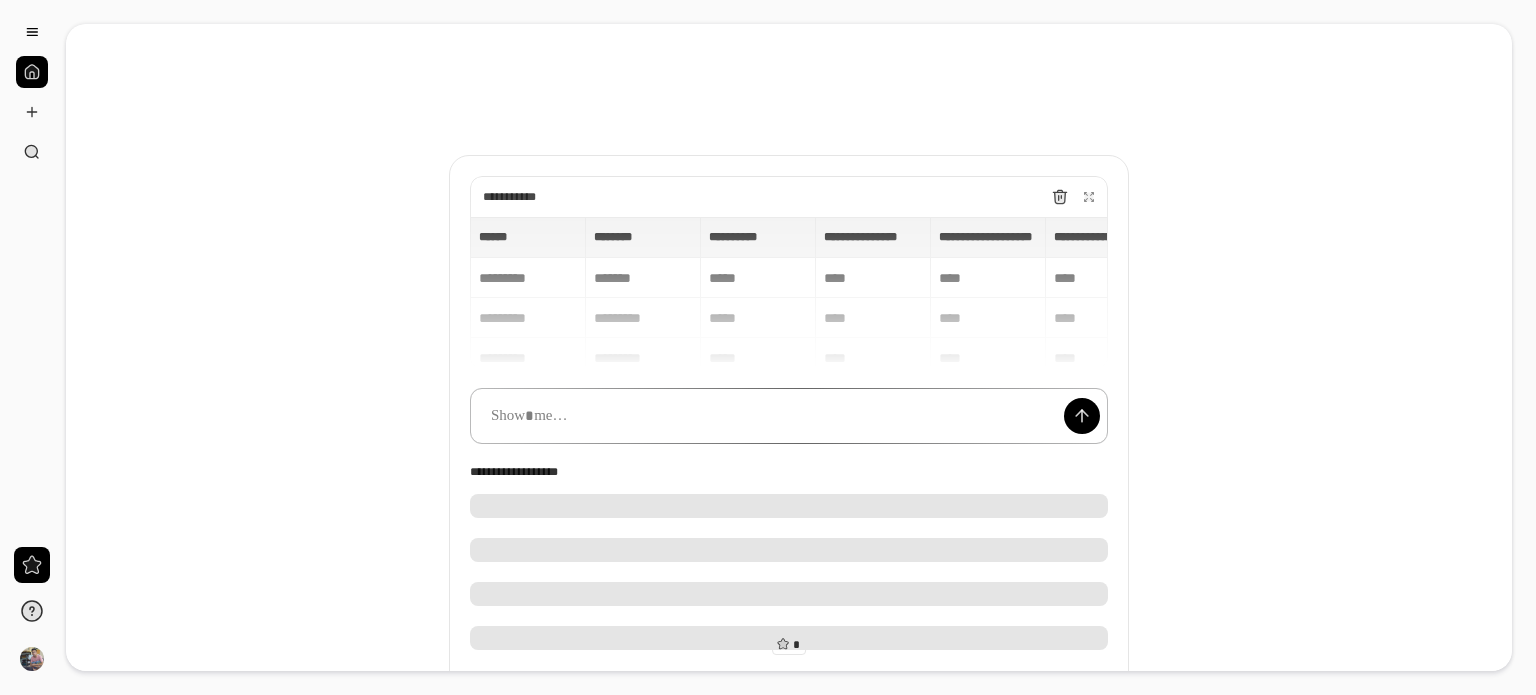 click at bounding box center [789, 416] 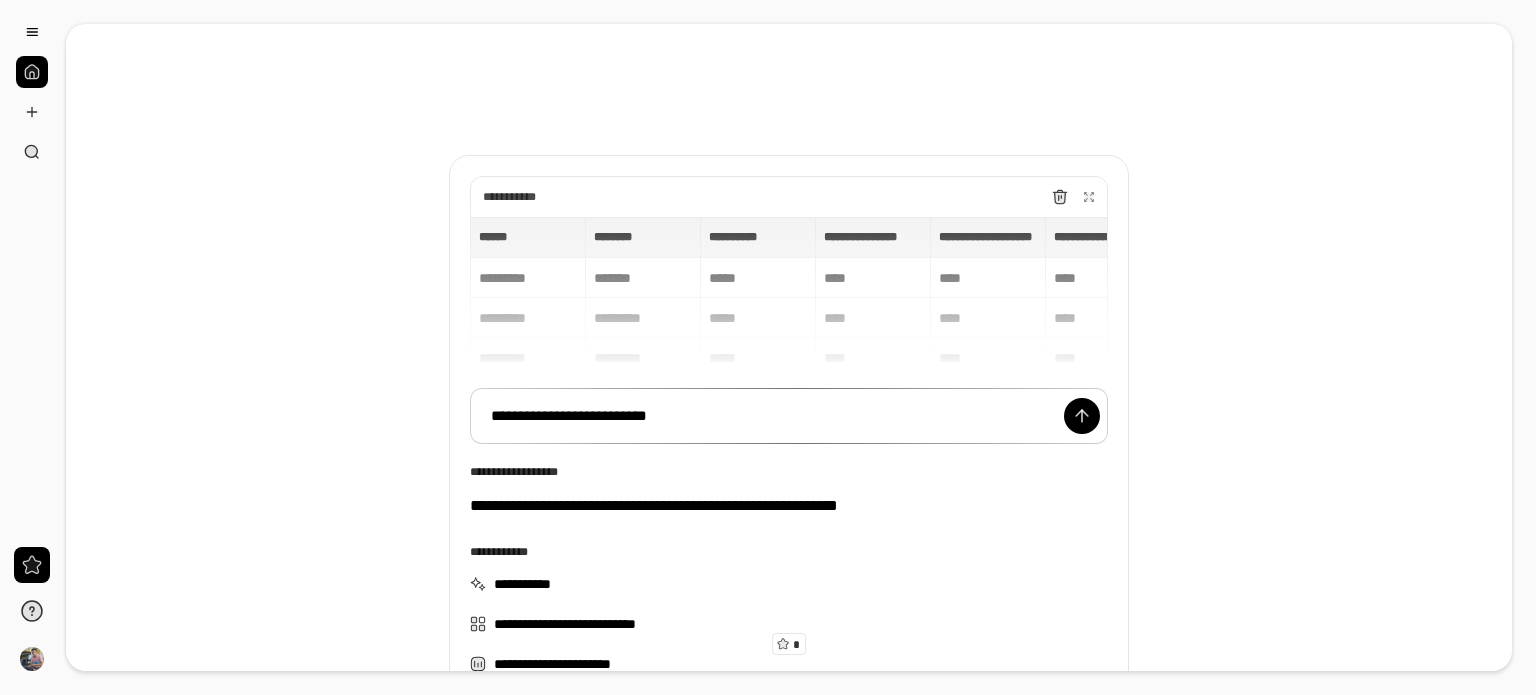 click on "**********" at bounding box center (789, 293) 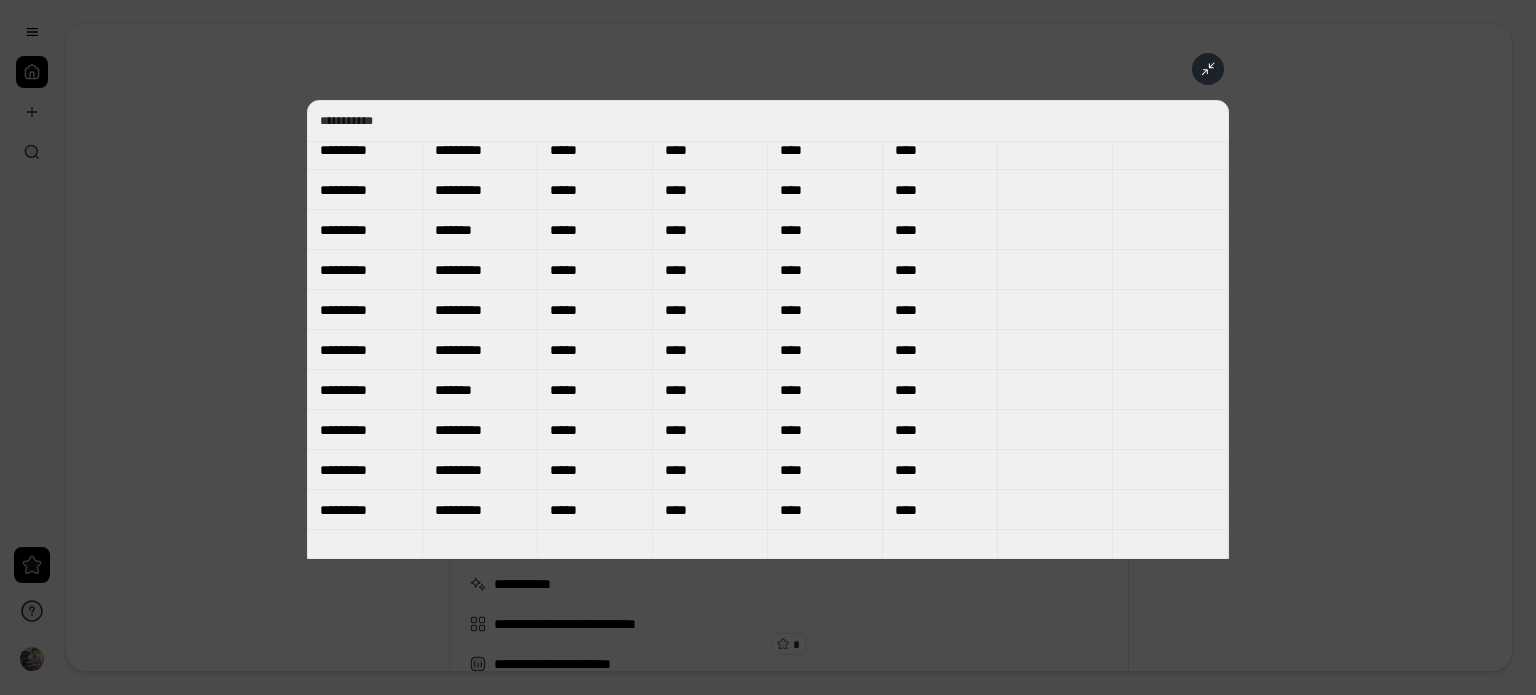 scroll, scrollTop: 0, scrollLeft: 0, axis: both 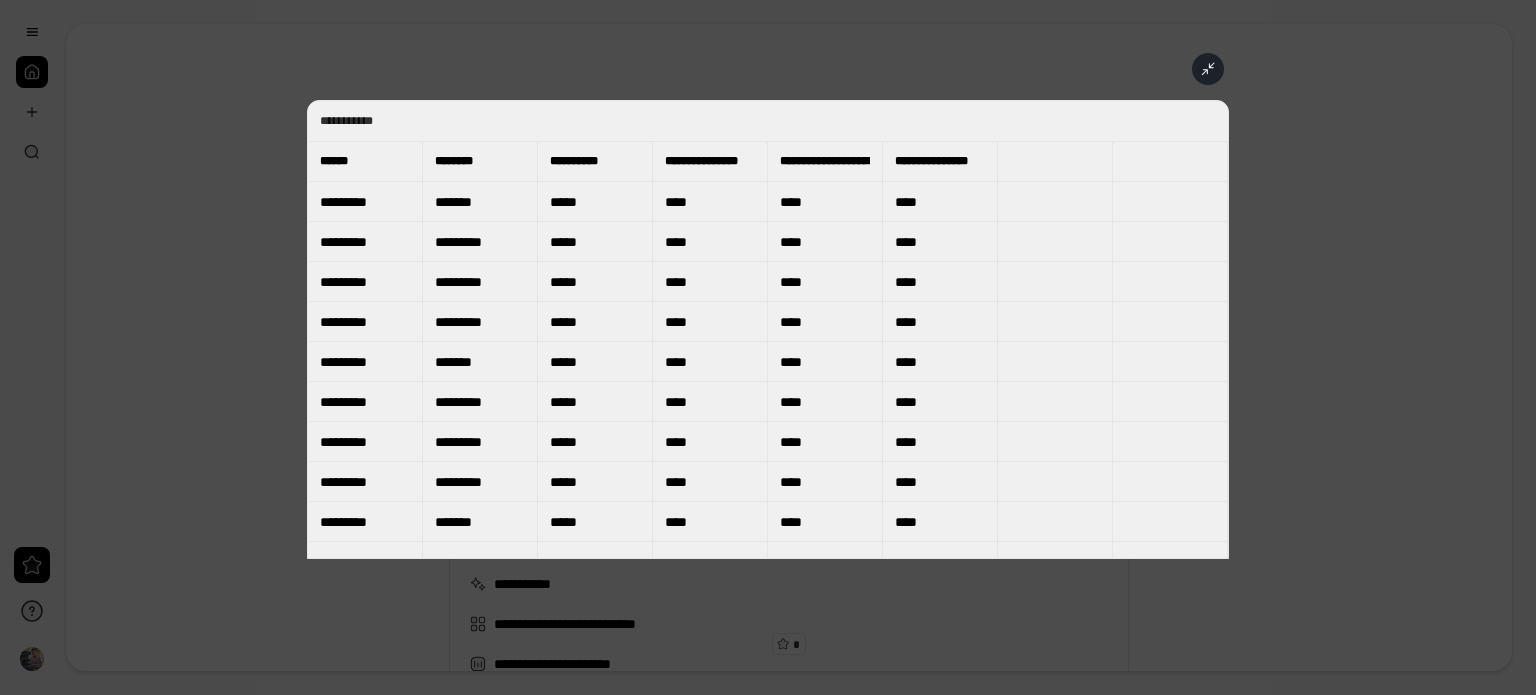 click 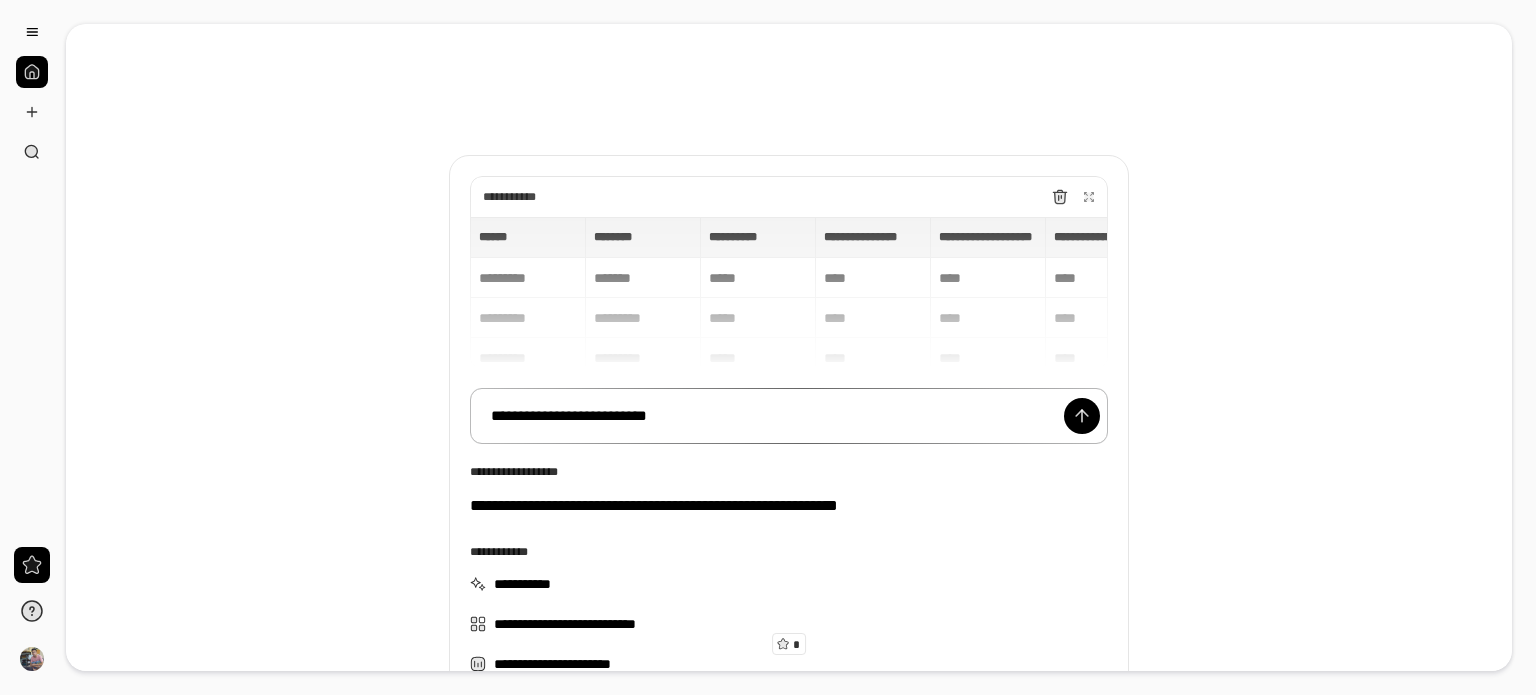 click on "**********" at bounding box center (789, 416) 